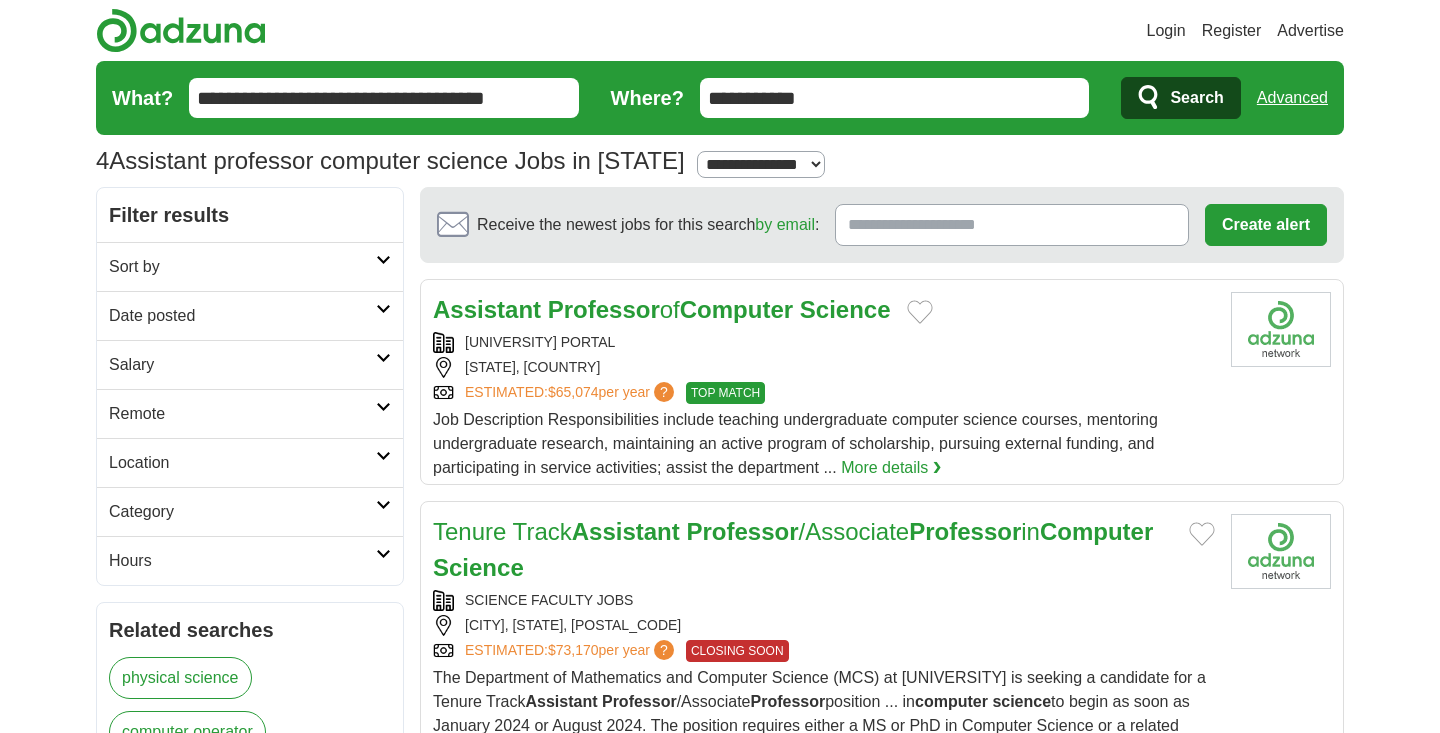 scroll, scrollTop: 0, scrollLeft: 0, axis: both 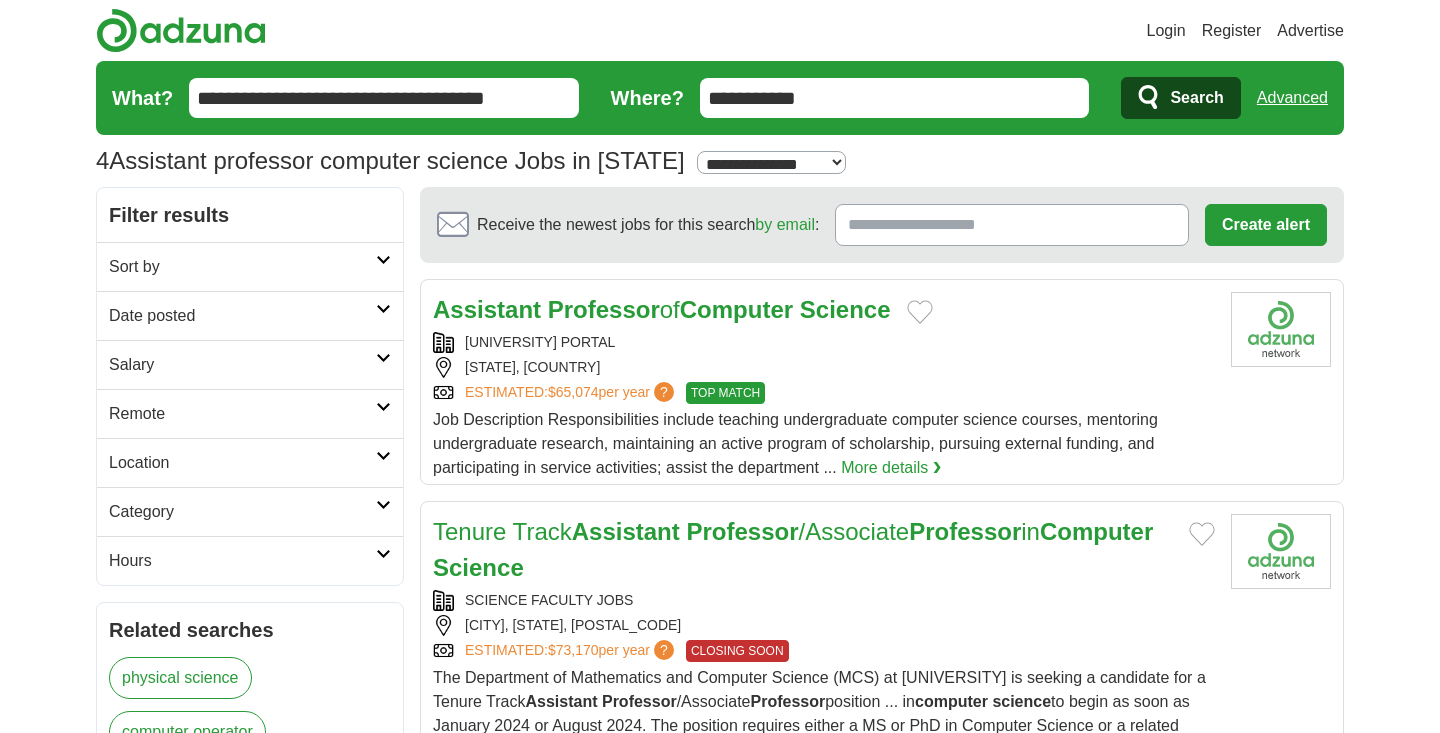 click on "Remote" at bounding box center (242, 414) 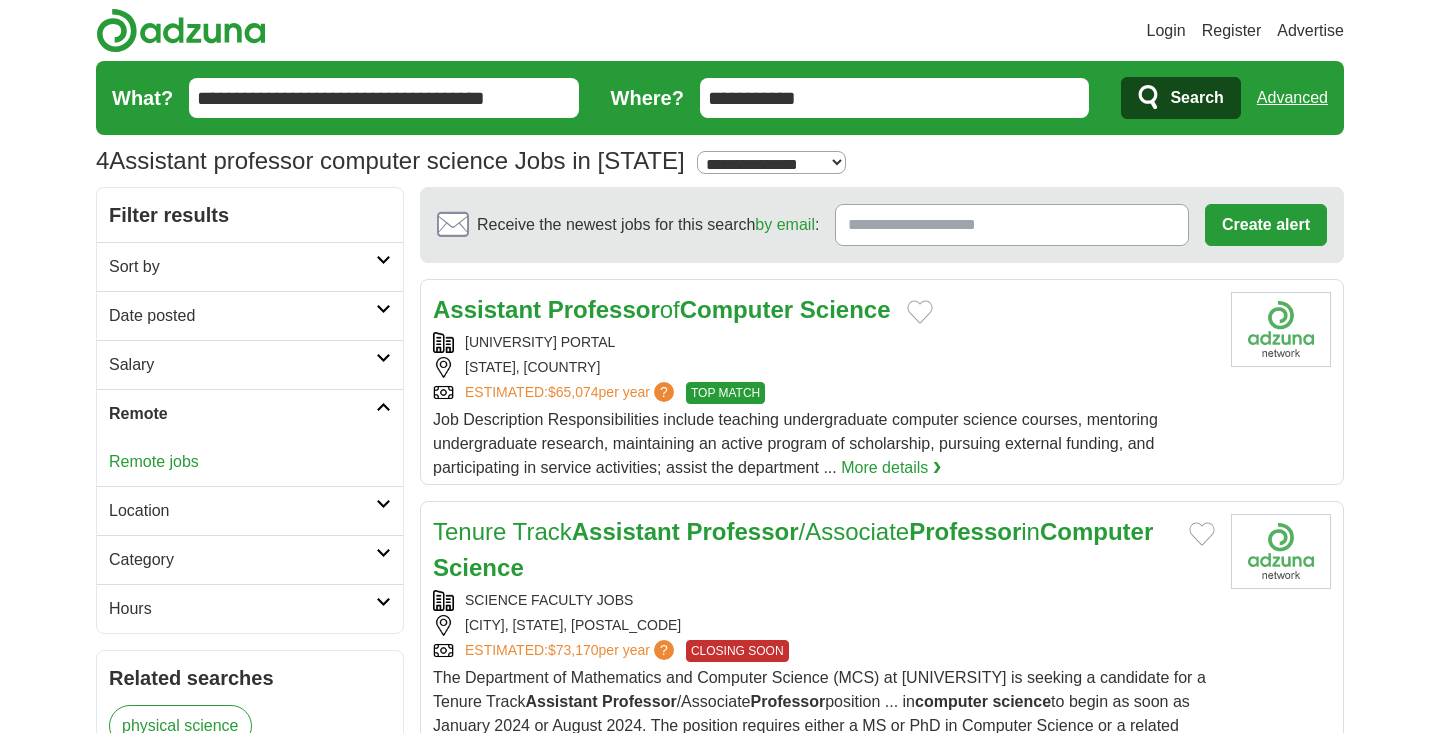 click on "Remote jobs" at bounding box center [154, 461] 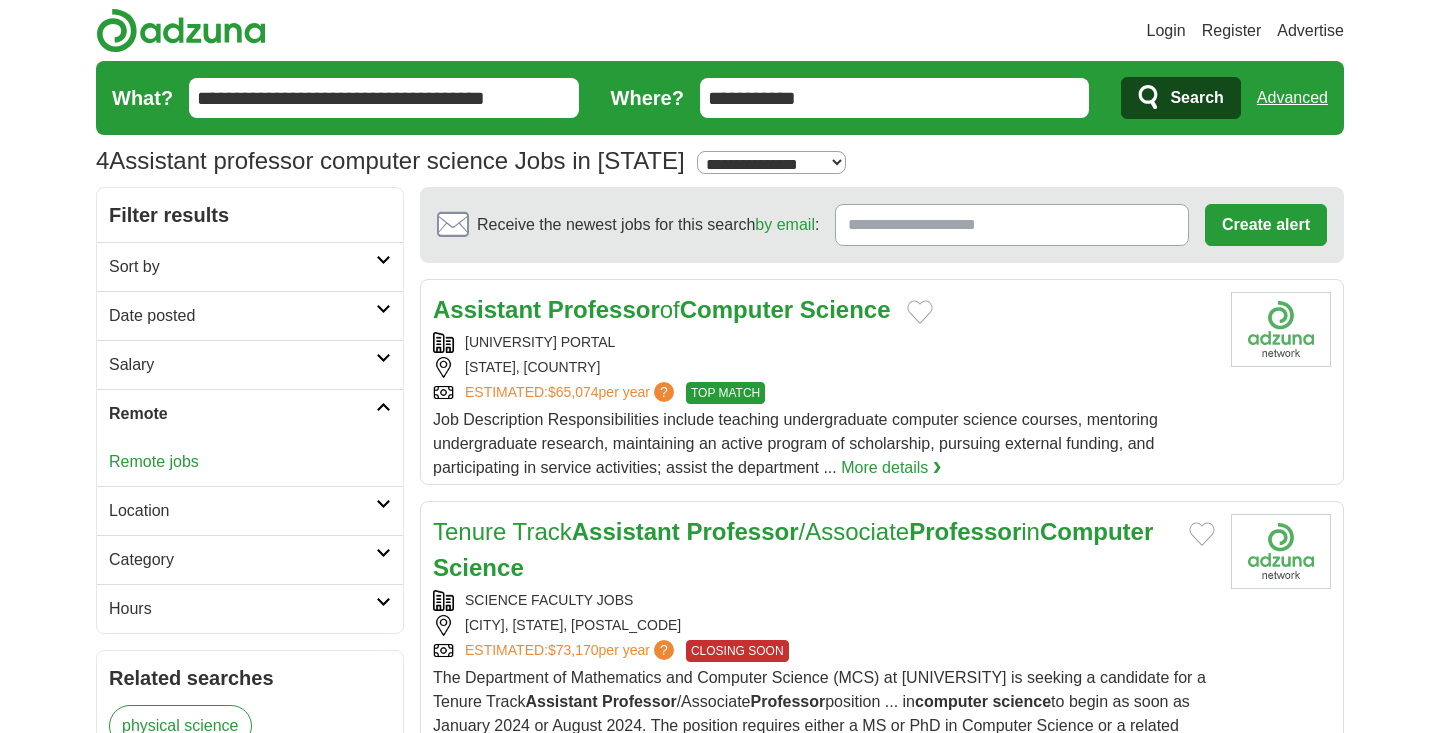 click on "**********" at bounding box center (895, 98) 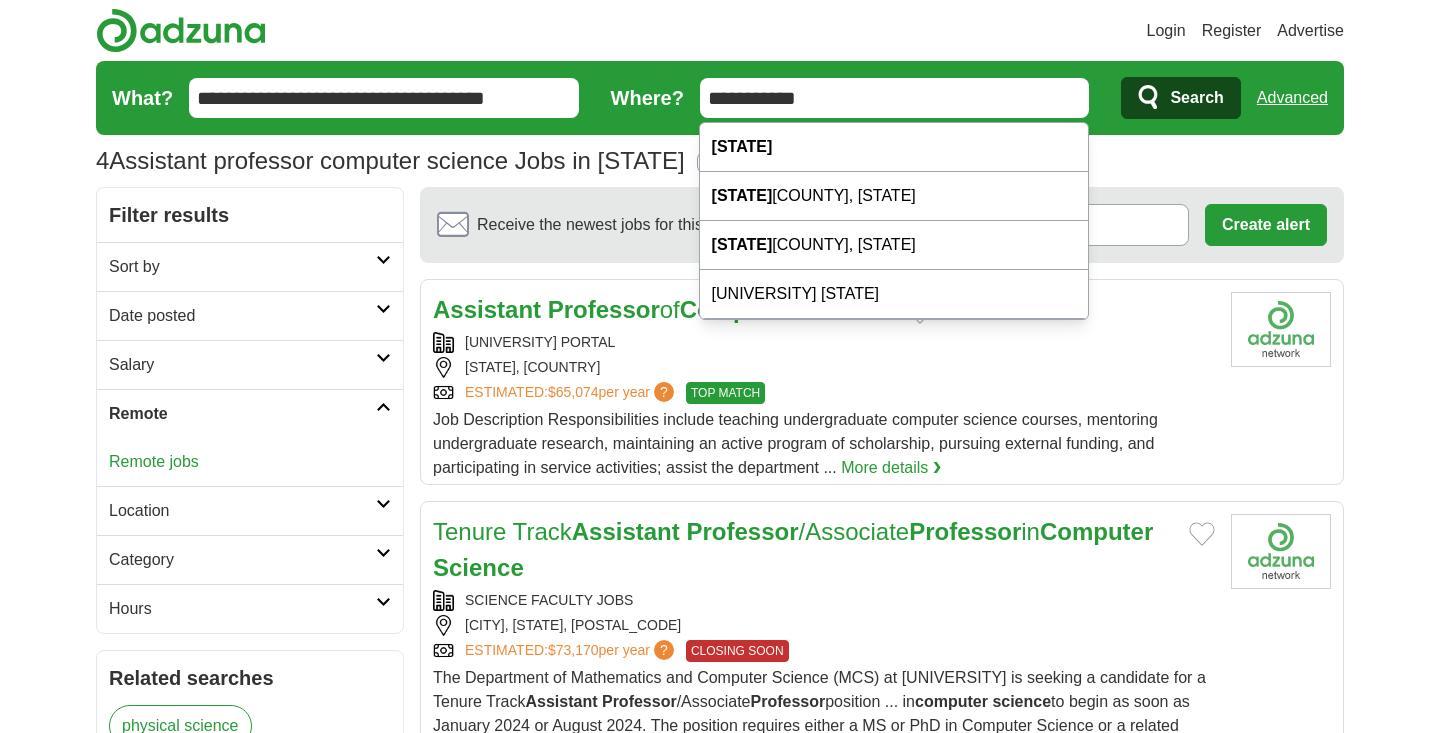 drag, startPoint x: 913, startPoint y: 97, endPoint x: 656, endPoint y: 83, distance: 257.38104 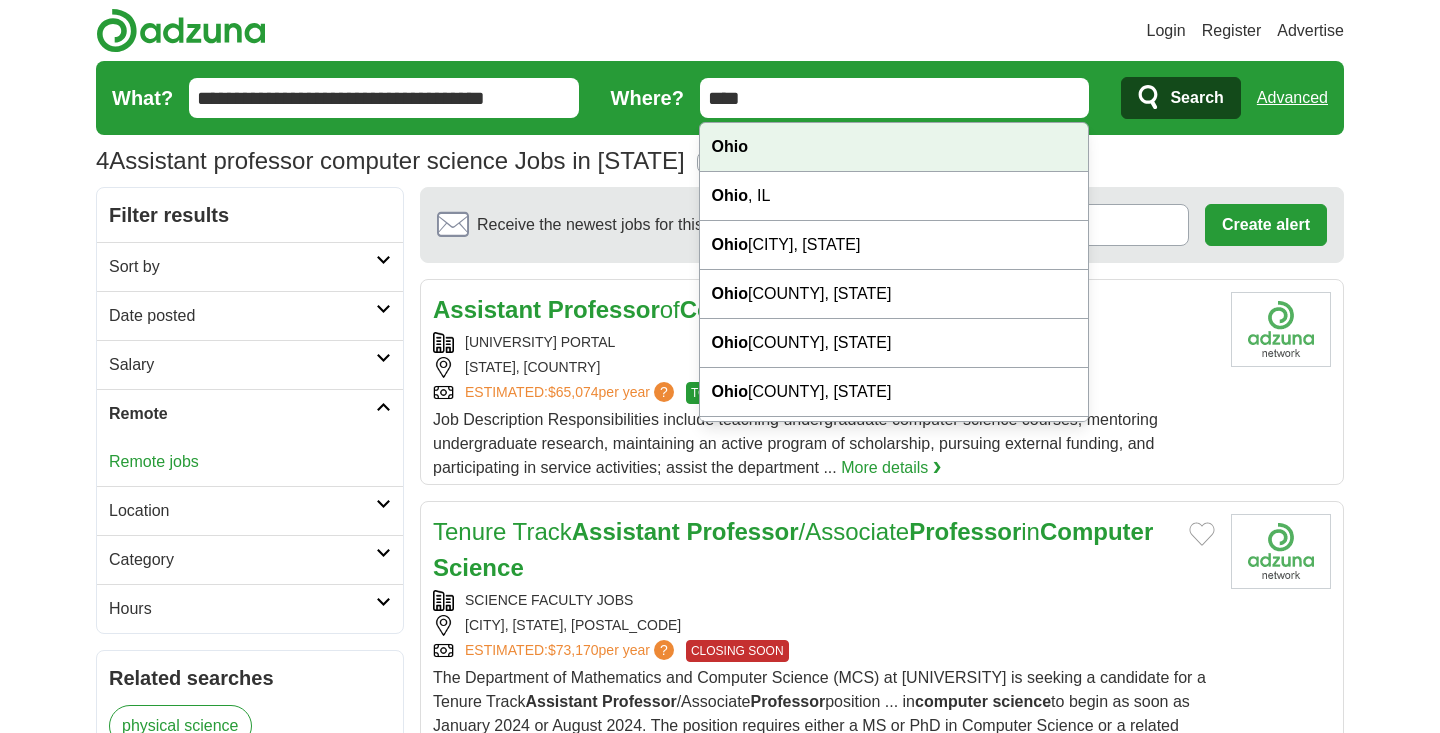 click on "Ohio" at bounding box center (894, 147) 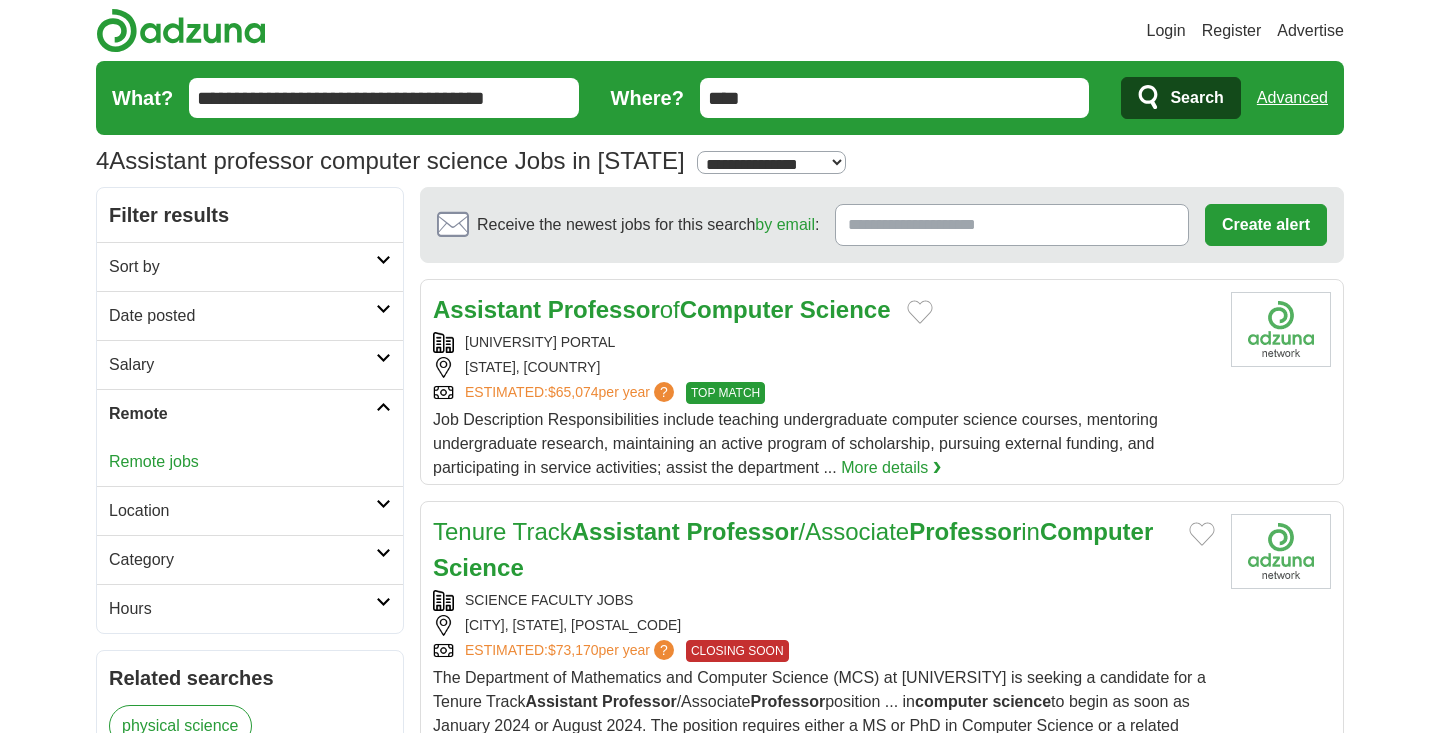 click on "Search" at bounding box center [1196, 98] 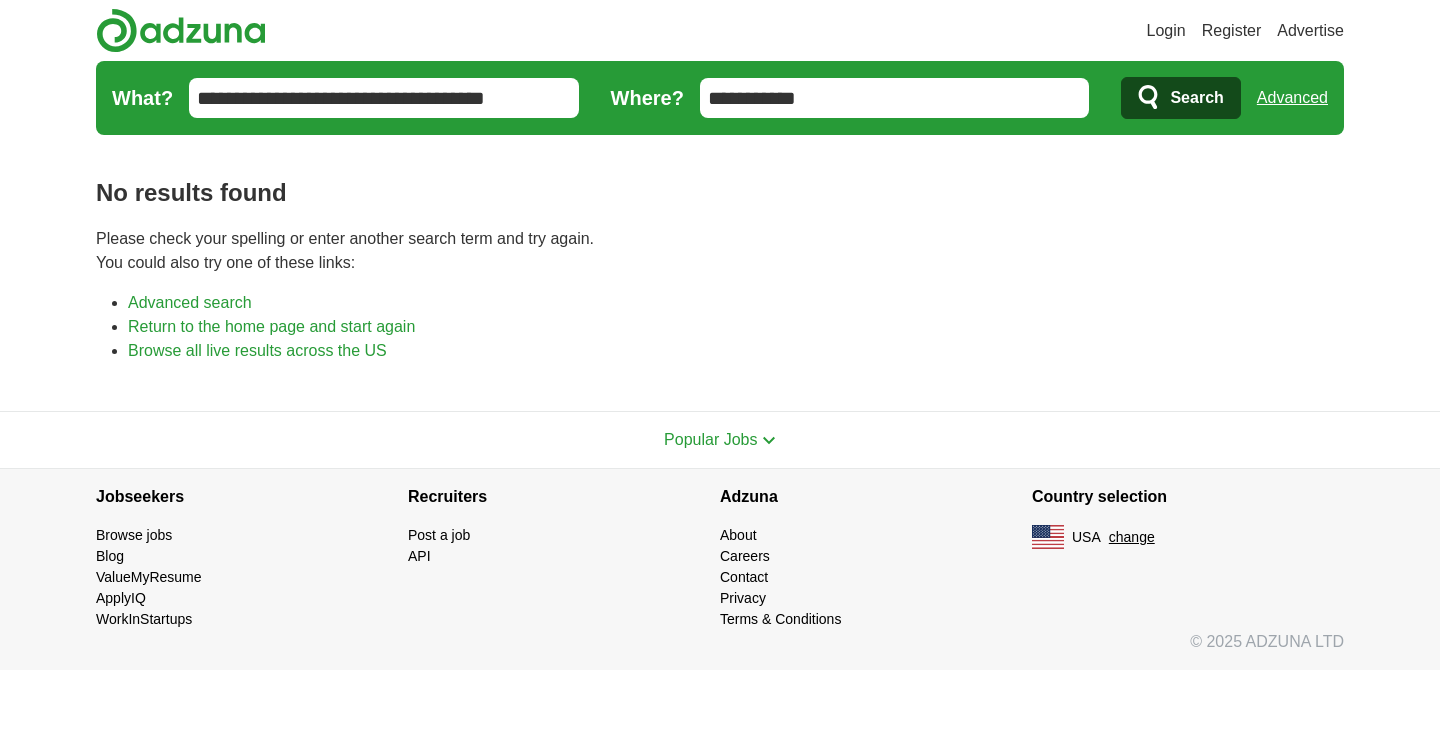 scroll, scrollTop: 0, scrollLeft: 0, axis: both 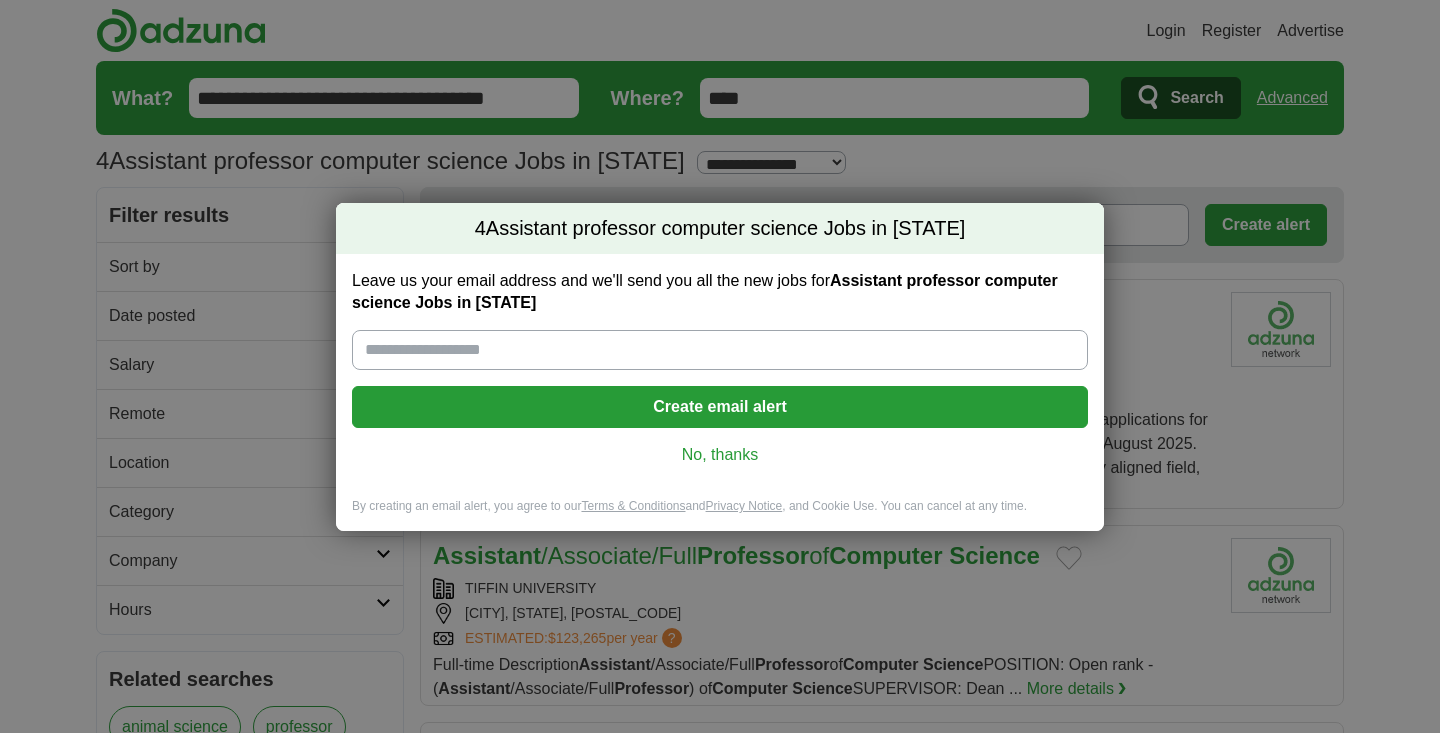 click on "No, thanks" at bounding box center (720, 455) 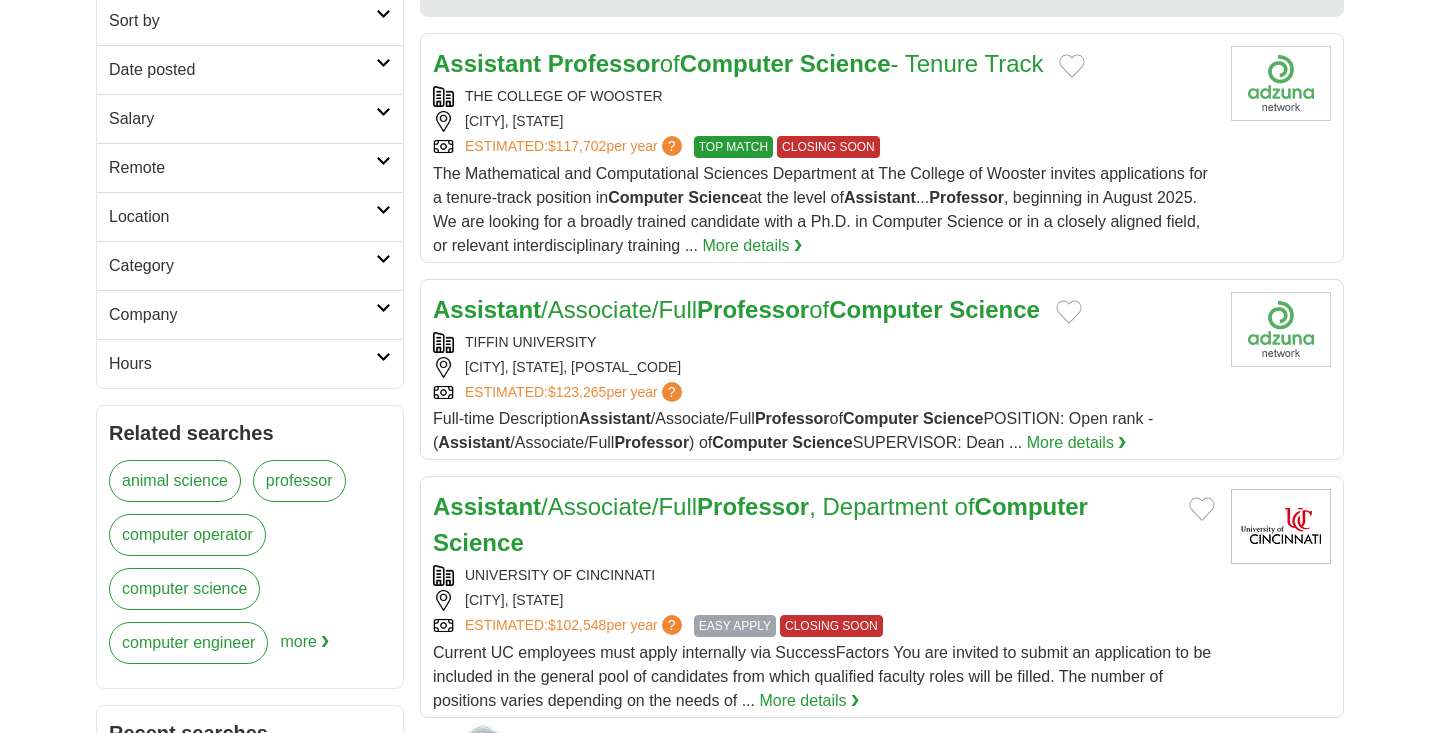 scroll, scrollTop: 260, scrollLeft: 0, axis: vertical 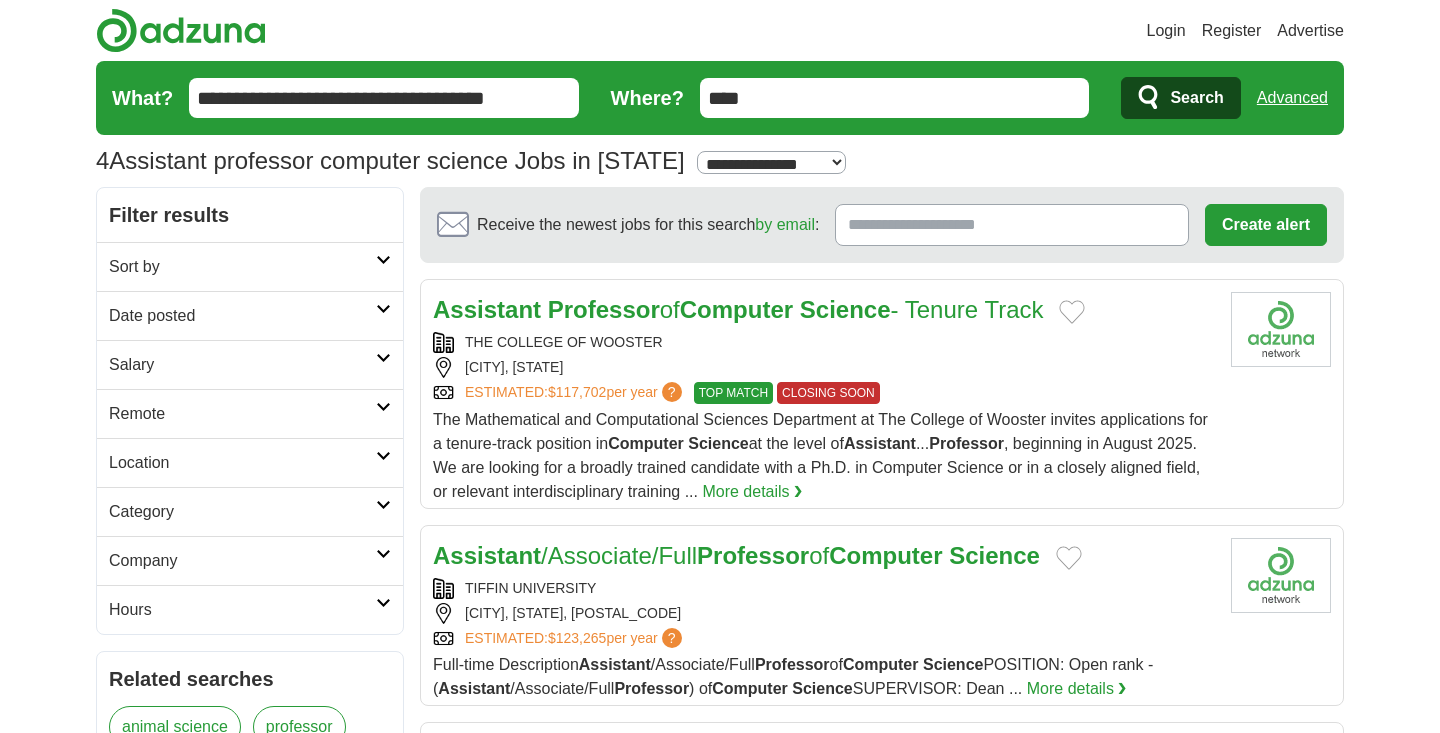 click on "Remote" at bounding box center [242, 414] 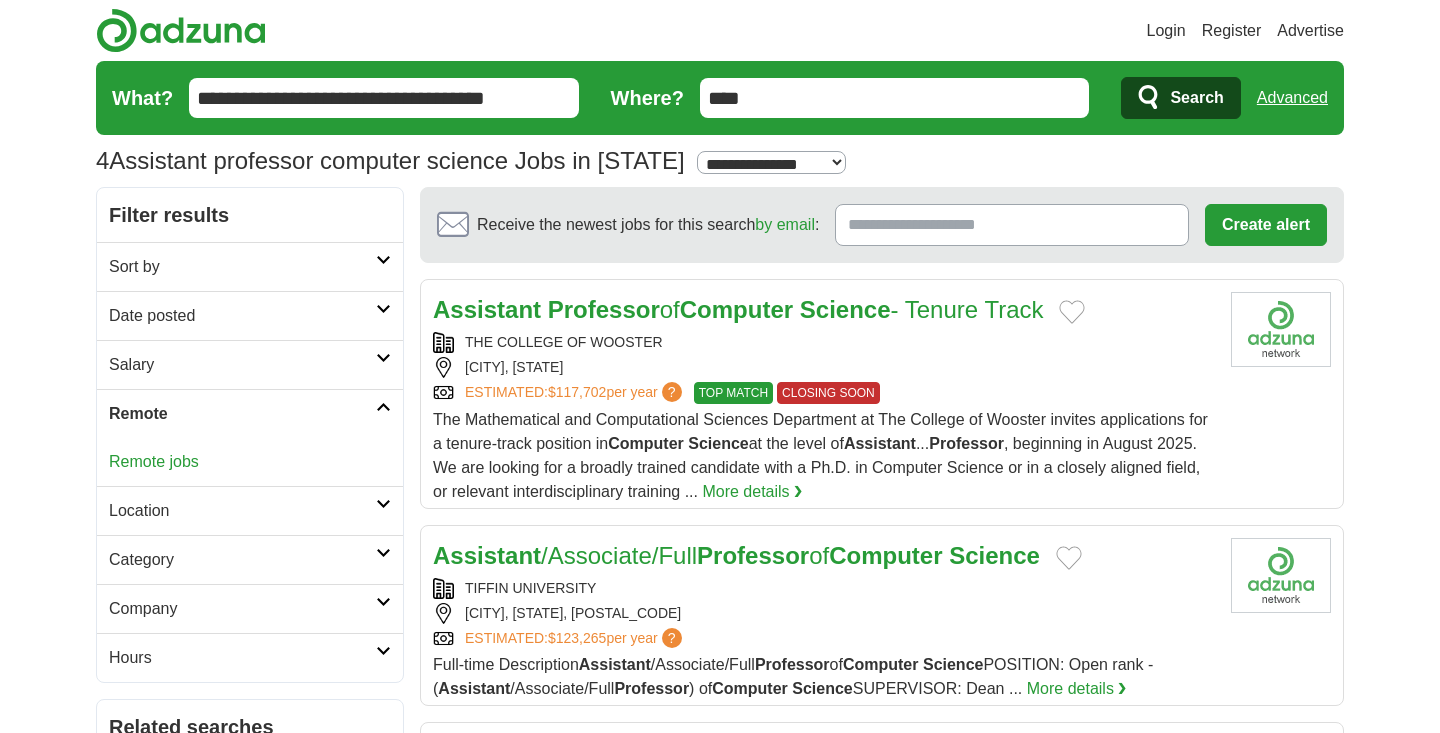 click on "Remote jobs" at bounding box center (154, 461) 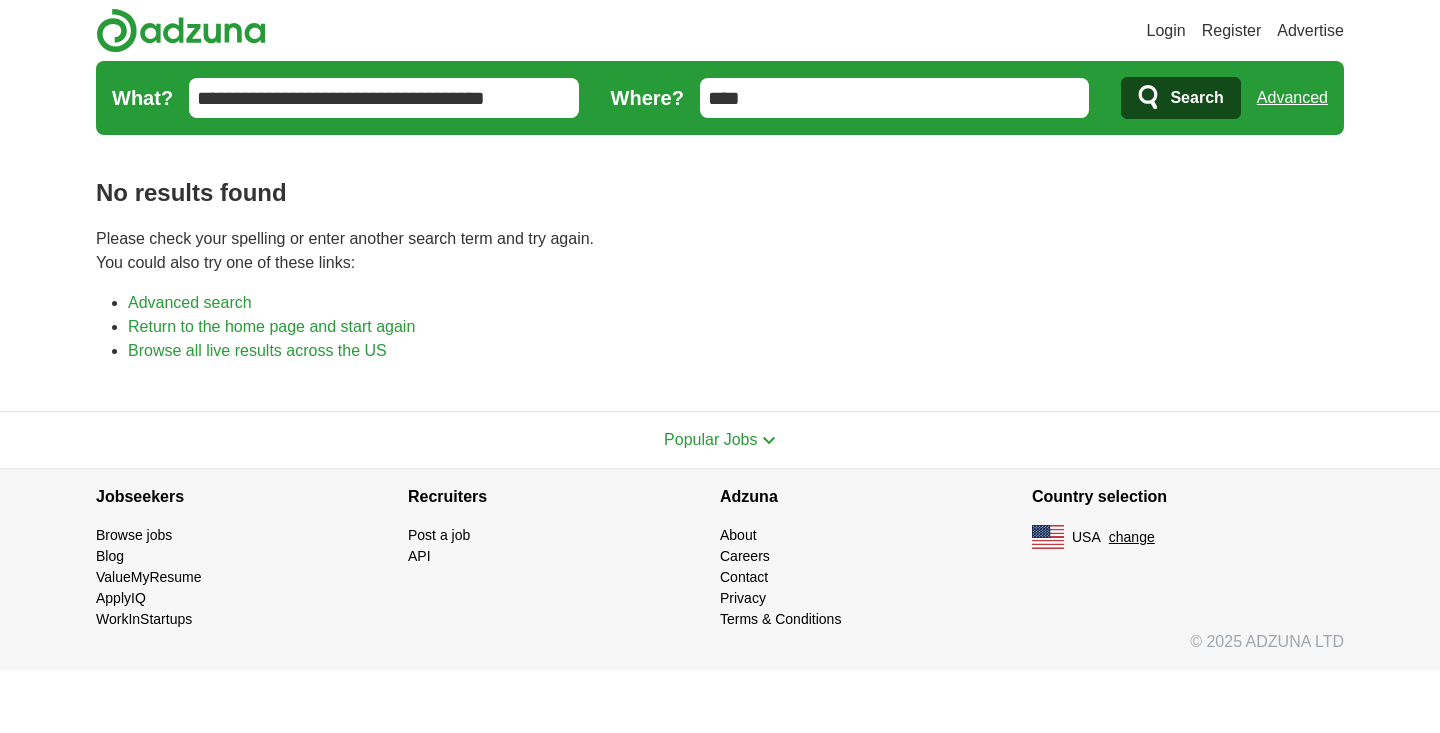 scroll, scrollTop: 0, scrollLeft: 0, axis: both 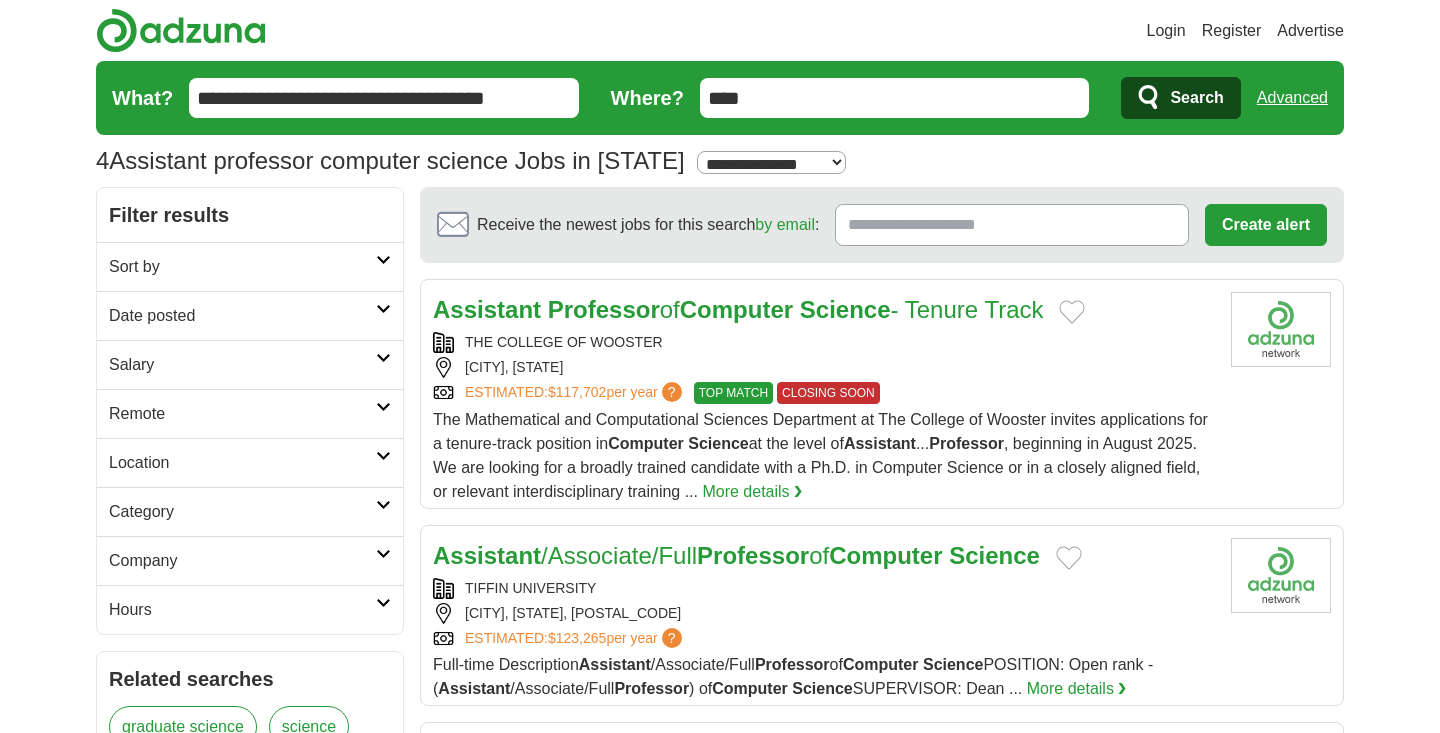 drag, startPoint x: 771, startPoint y: 104, endPoint x: 680, endPoint y: 96, distance: 91.350975 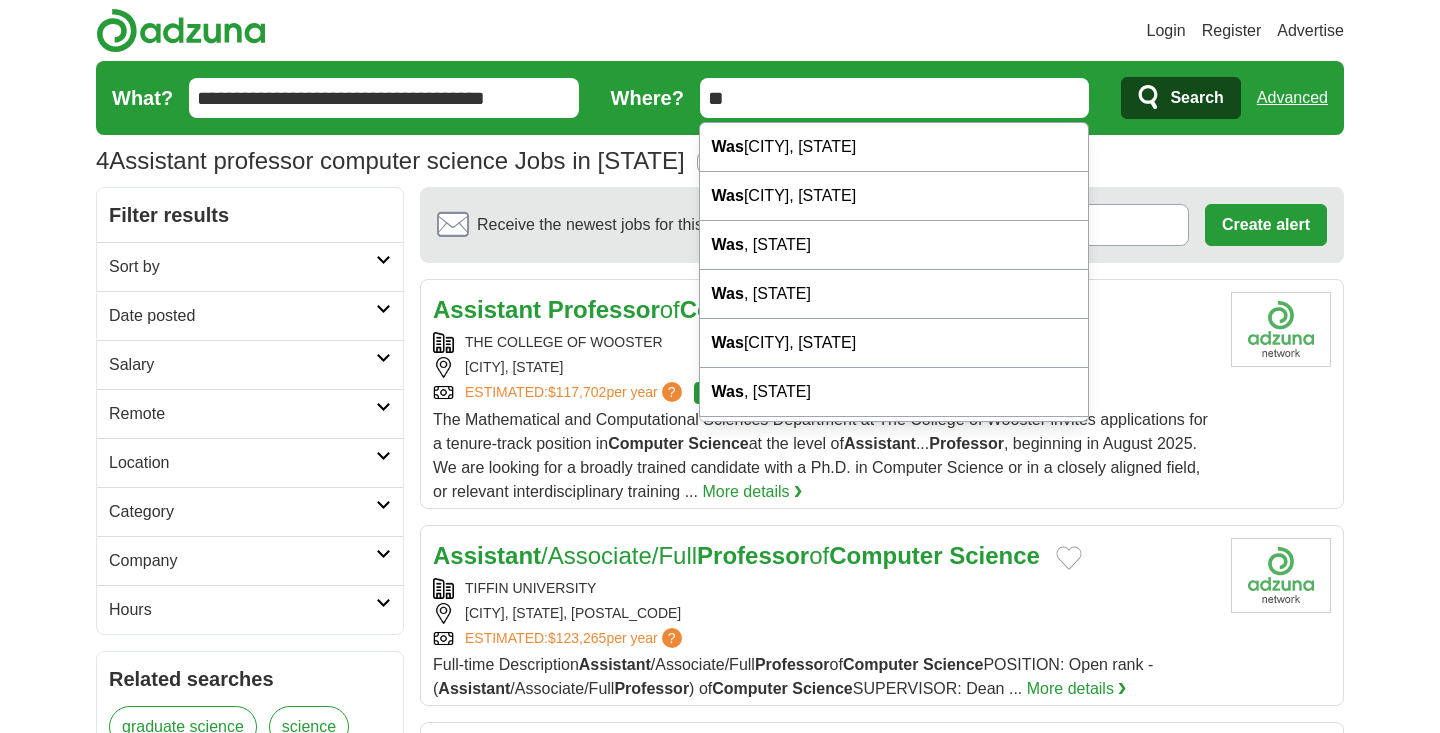 type on "*" 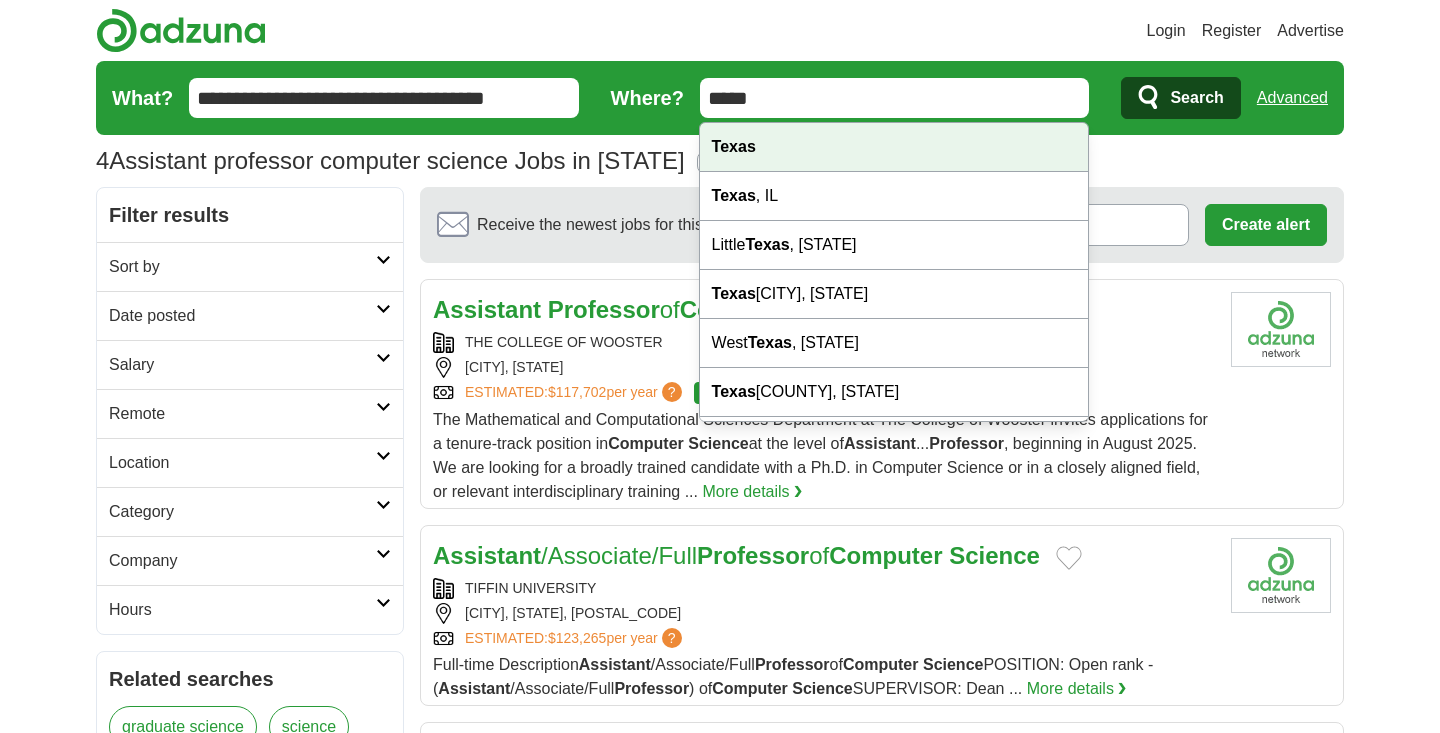 click on "Texas" at bounding box center [734, 146] 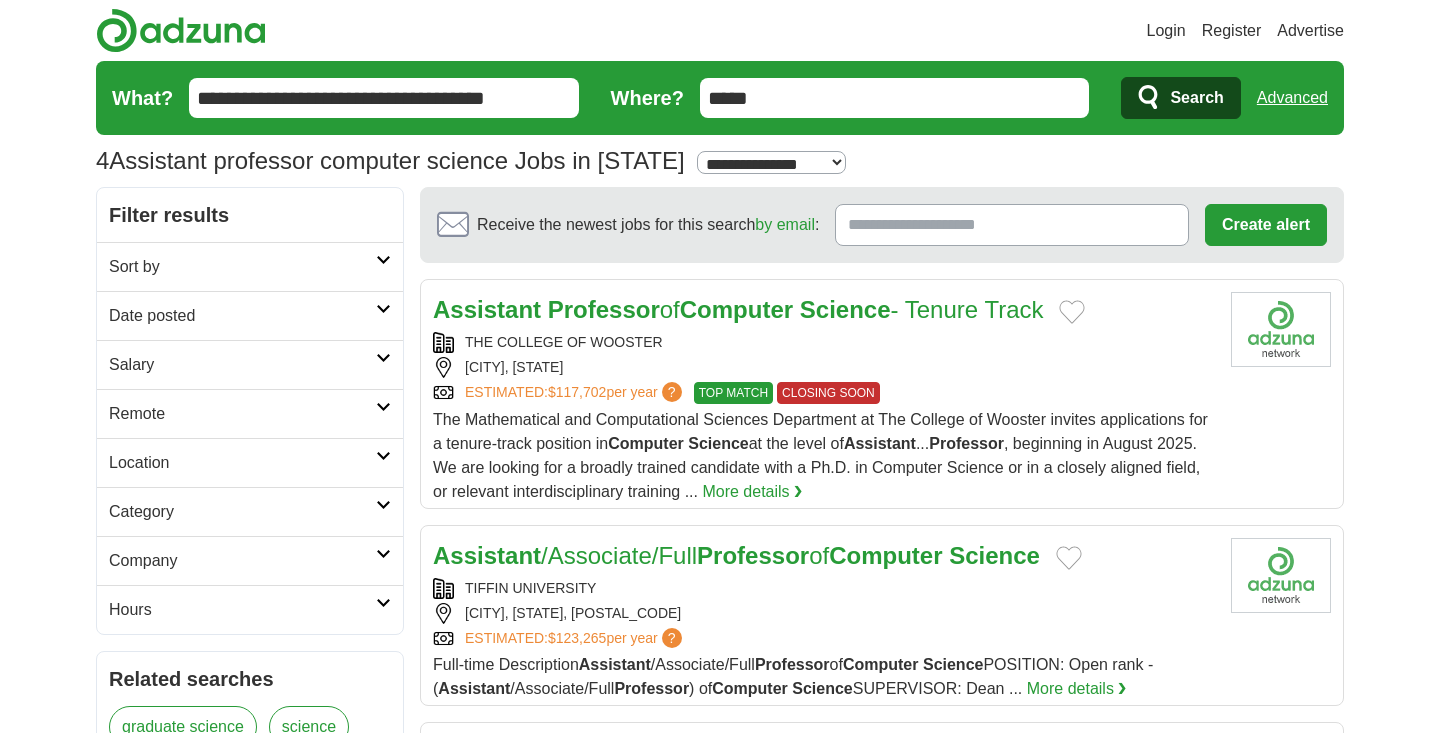 click on "Search" at bounding box center (1196, 98) 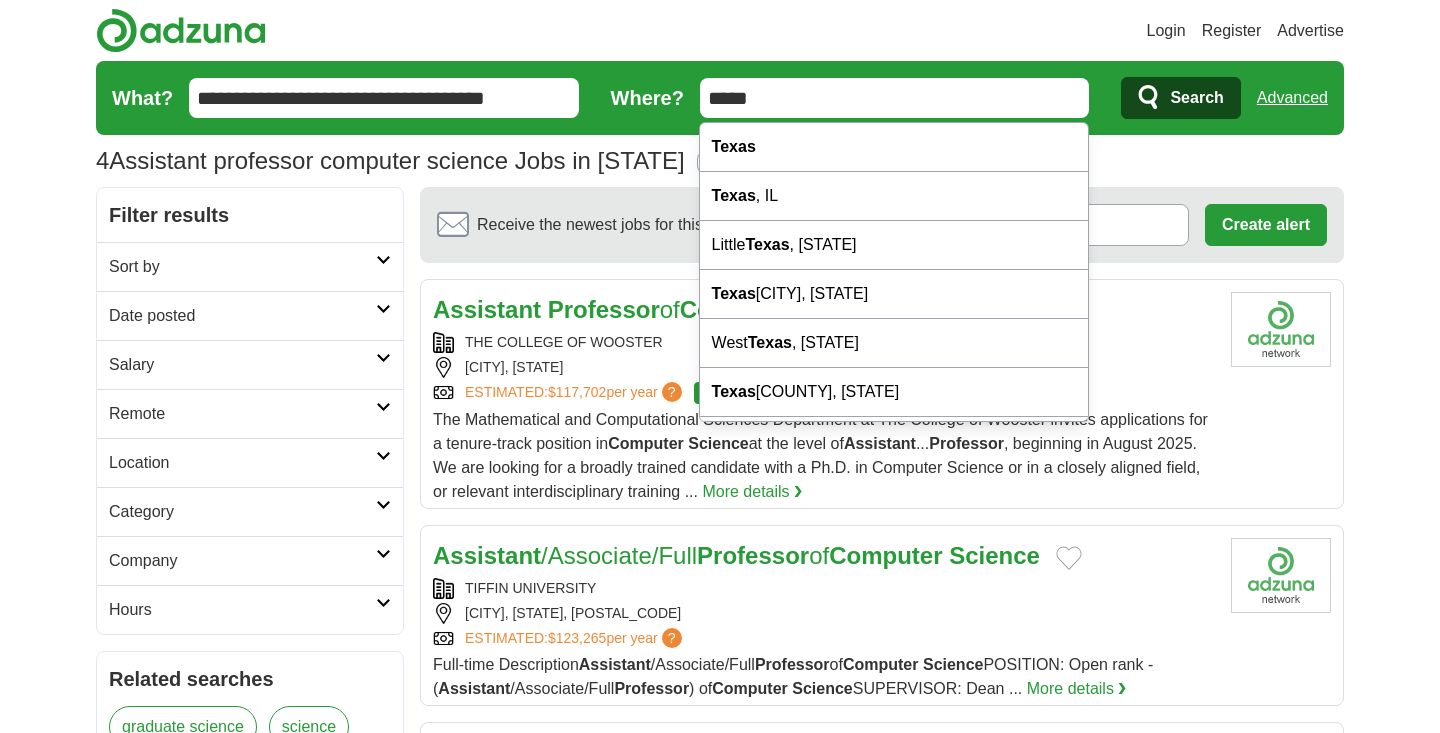 click on "**********" at bounding box center (720, 157) 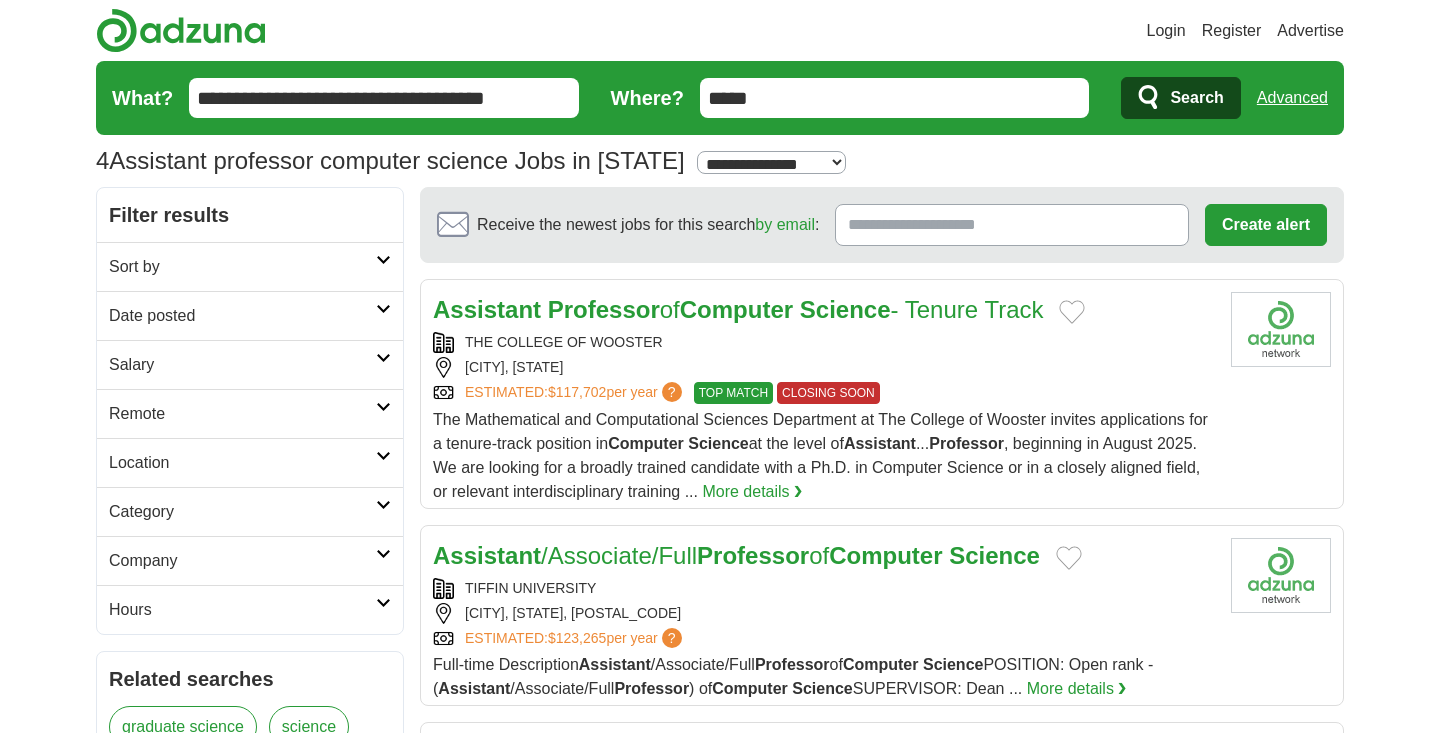 select on "***" 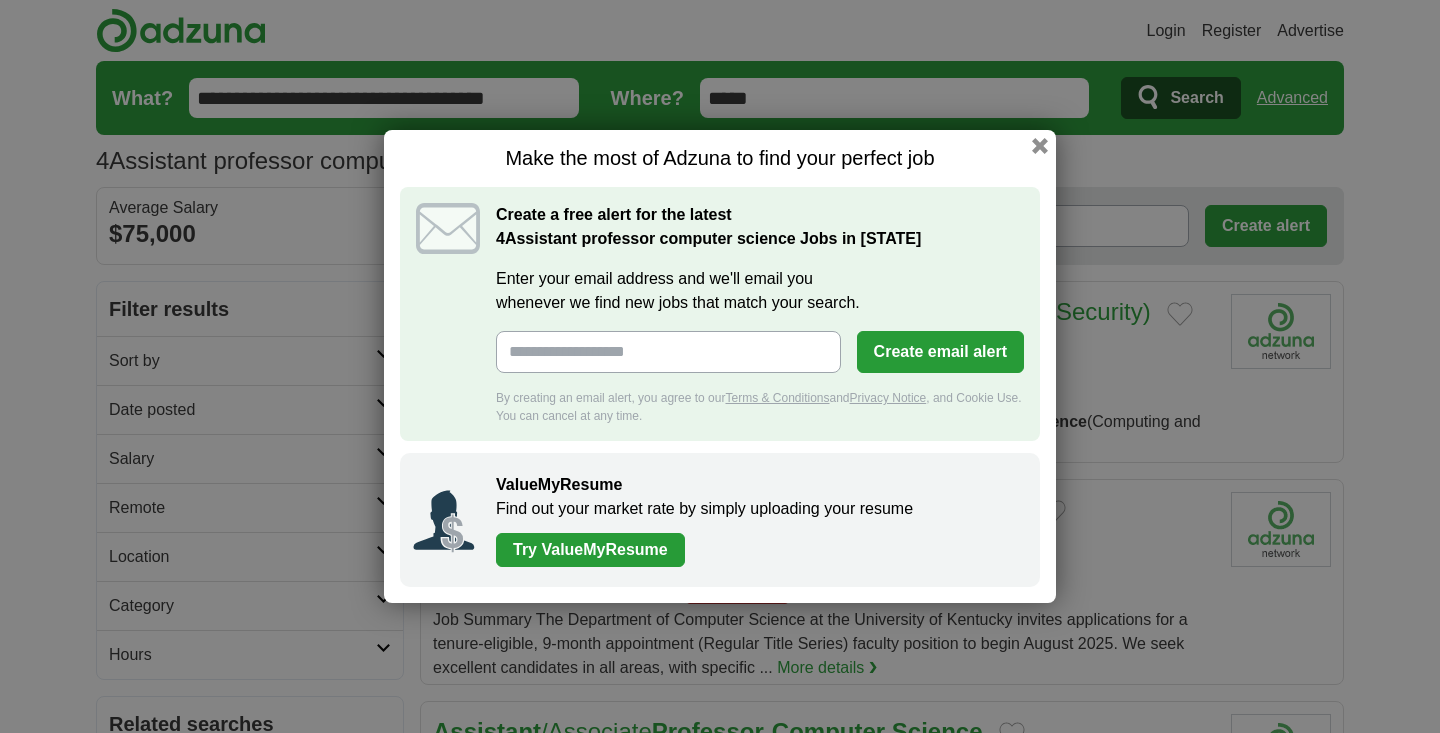 scroll, scrollTop: 0, scrollLeft: 0, axis: both 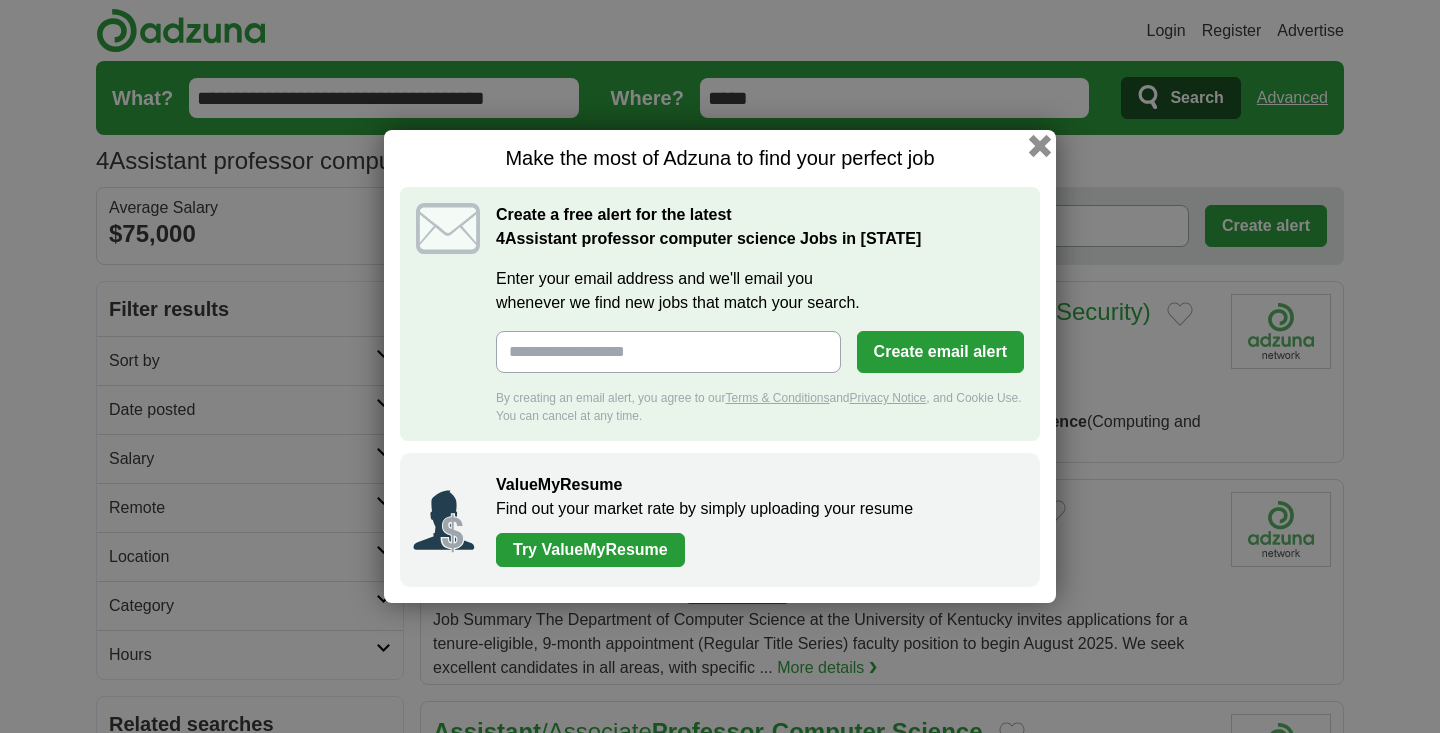 click at bounding box center (1040, 146) 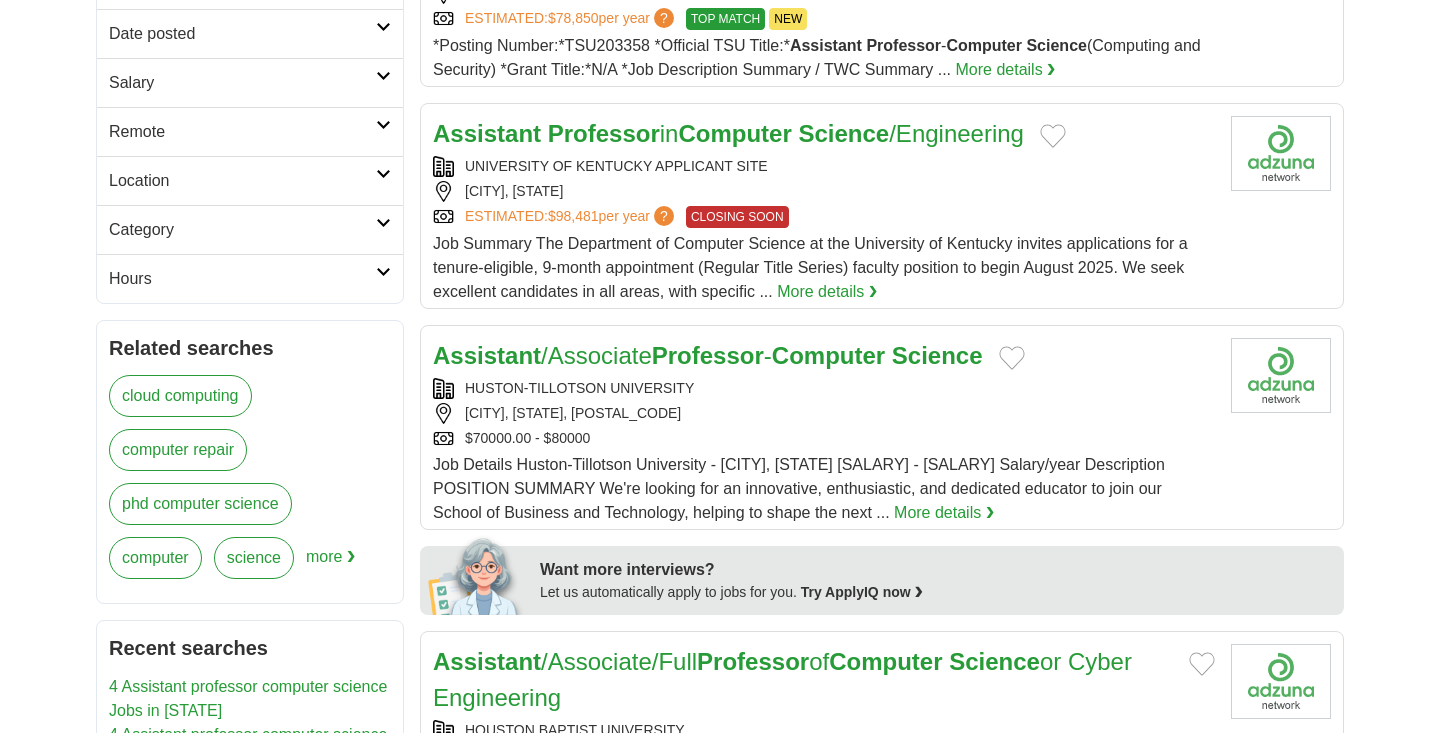 scroll, scrollTop: 376, scrollLeft: 0, axis: vertical 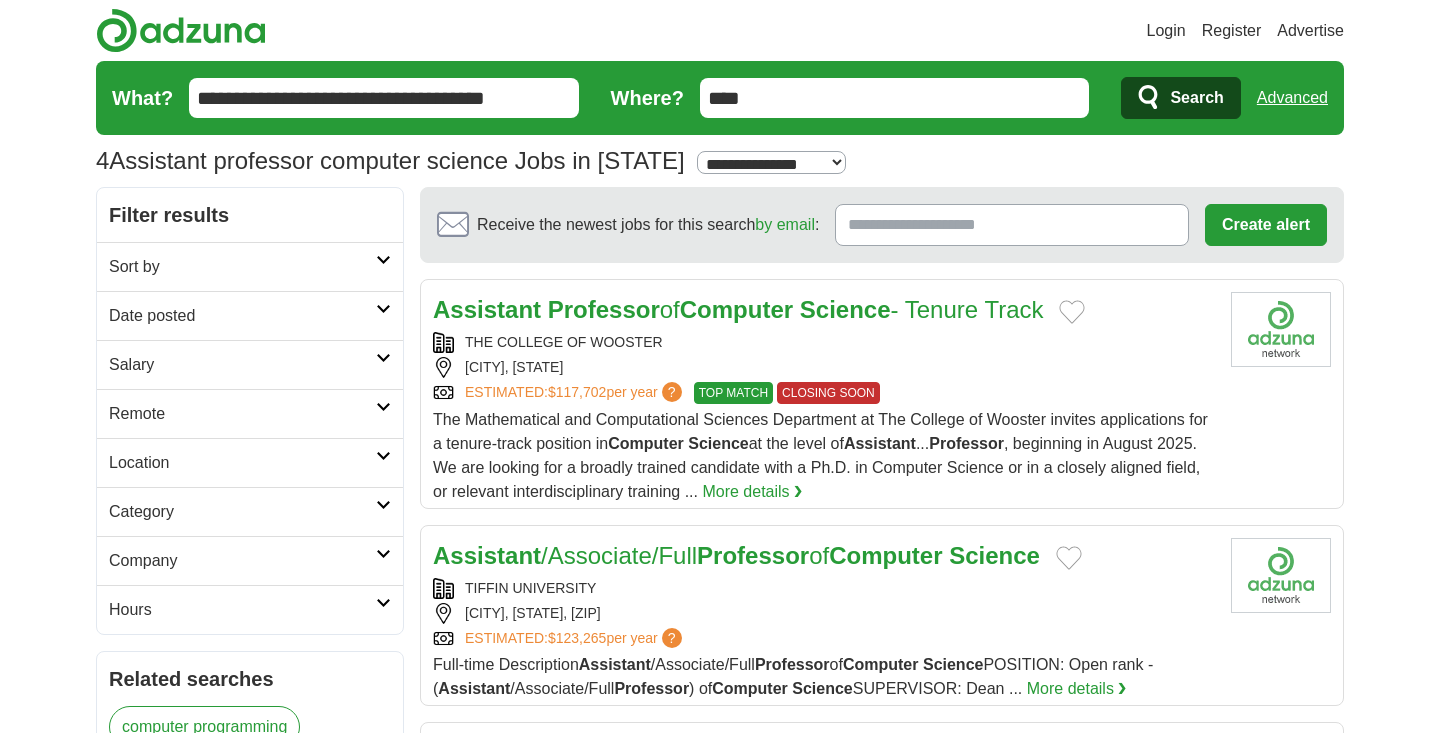 click on "****" at bounding box center (895, 98) 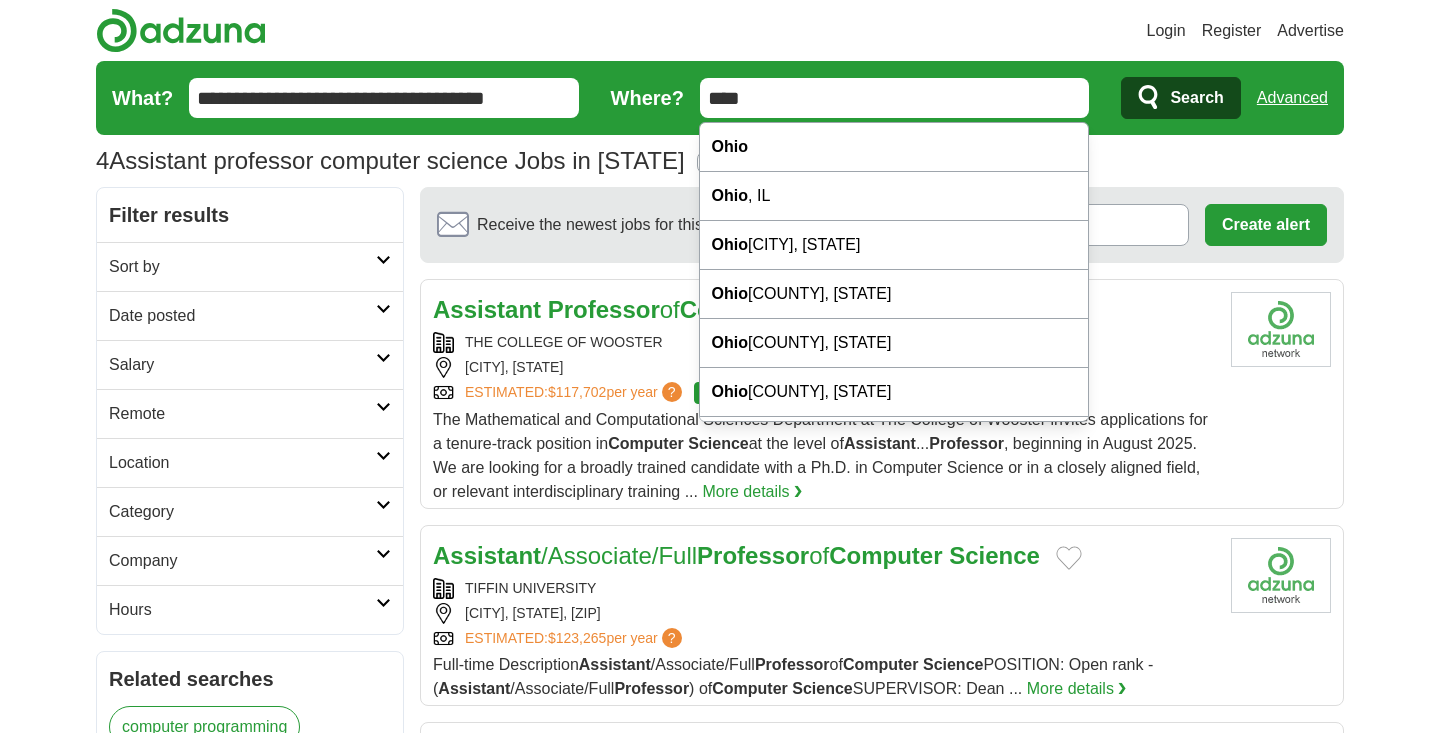 drag, startPoint x: 763, startPoint y: 108, endPoint x: 652, endPoint y: 95, distance: 111.75867 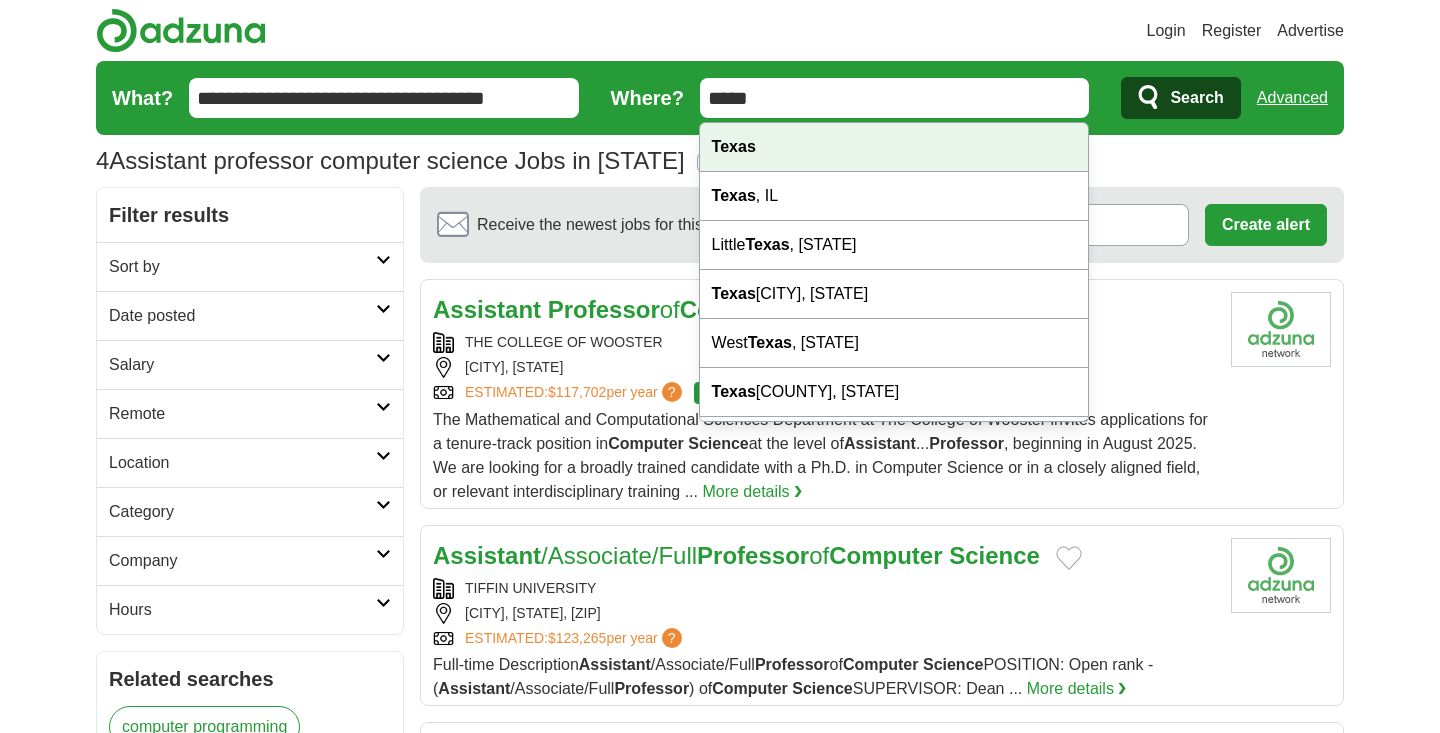click on "Texas" at bounding box center (734, 146) 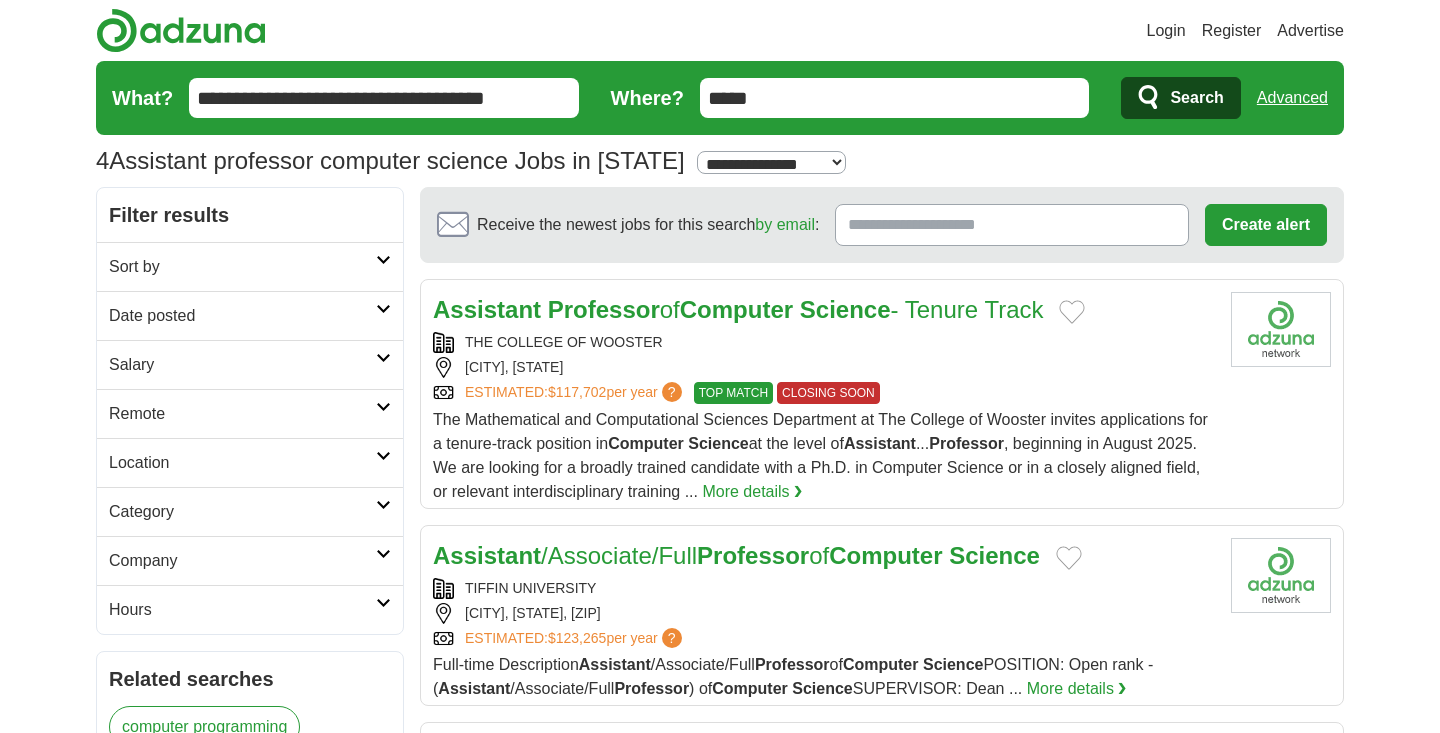 click on "Search" at bounding box center [1196, 98] 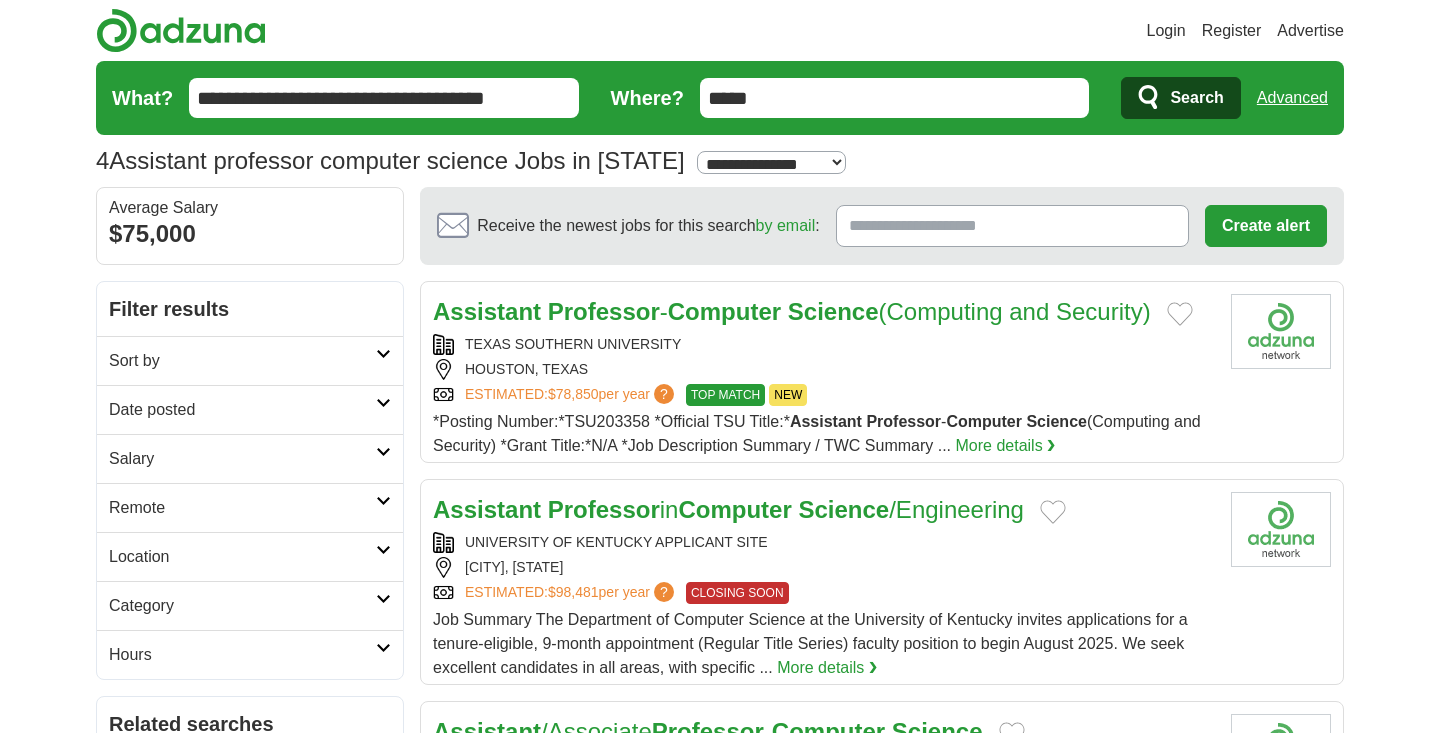 scroll, scrollTop: 0, scrollLeft: 0, axis: both 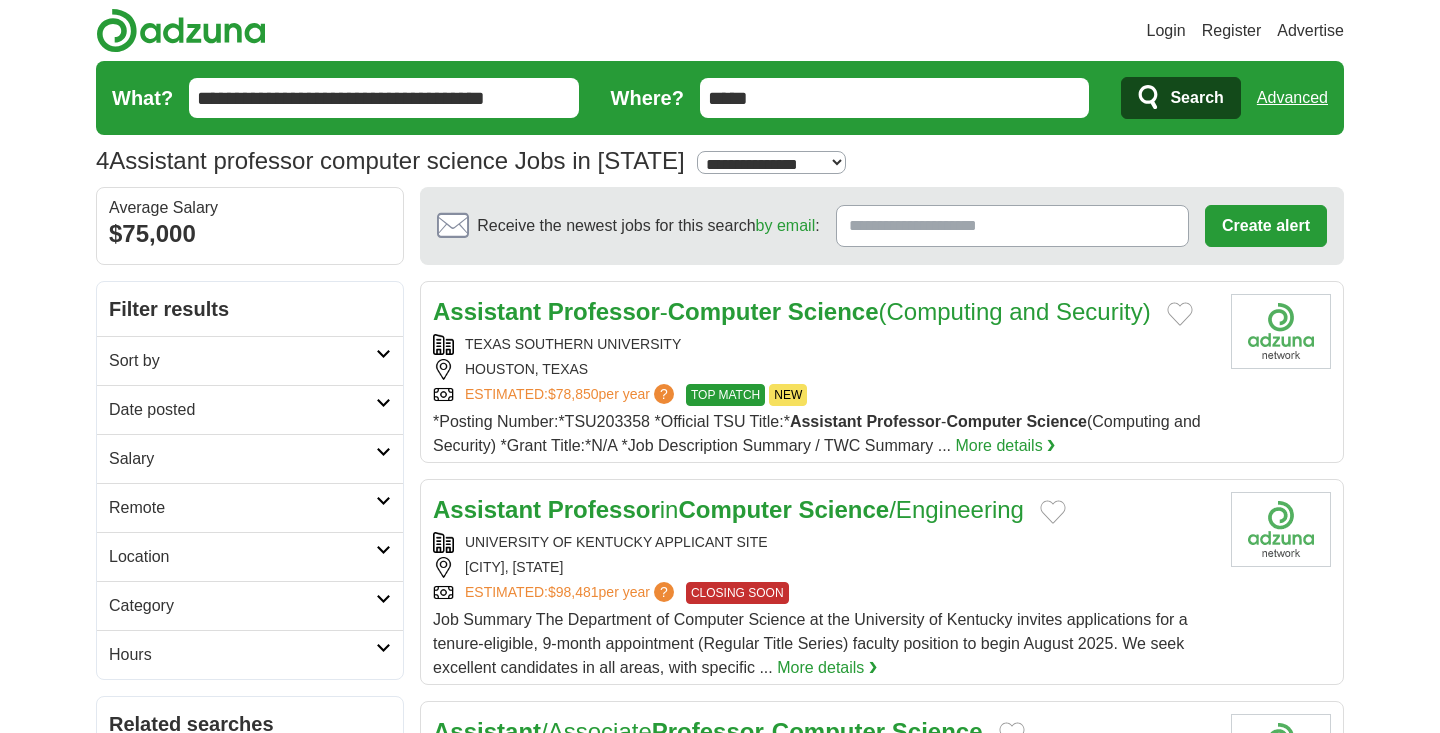 select on "***" 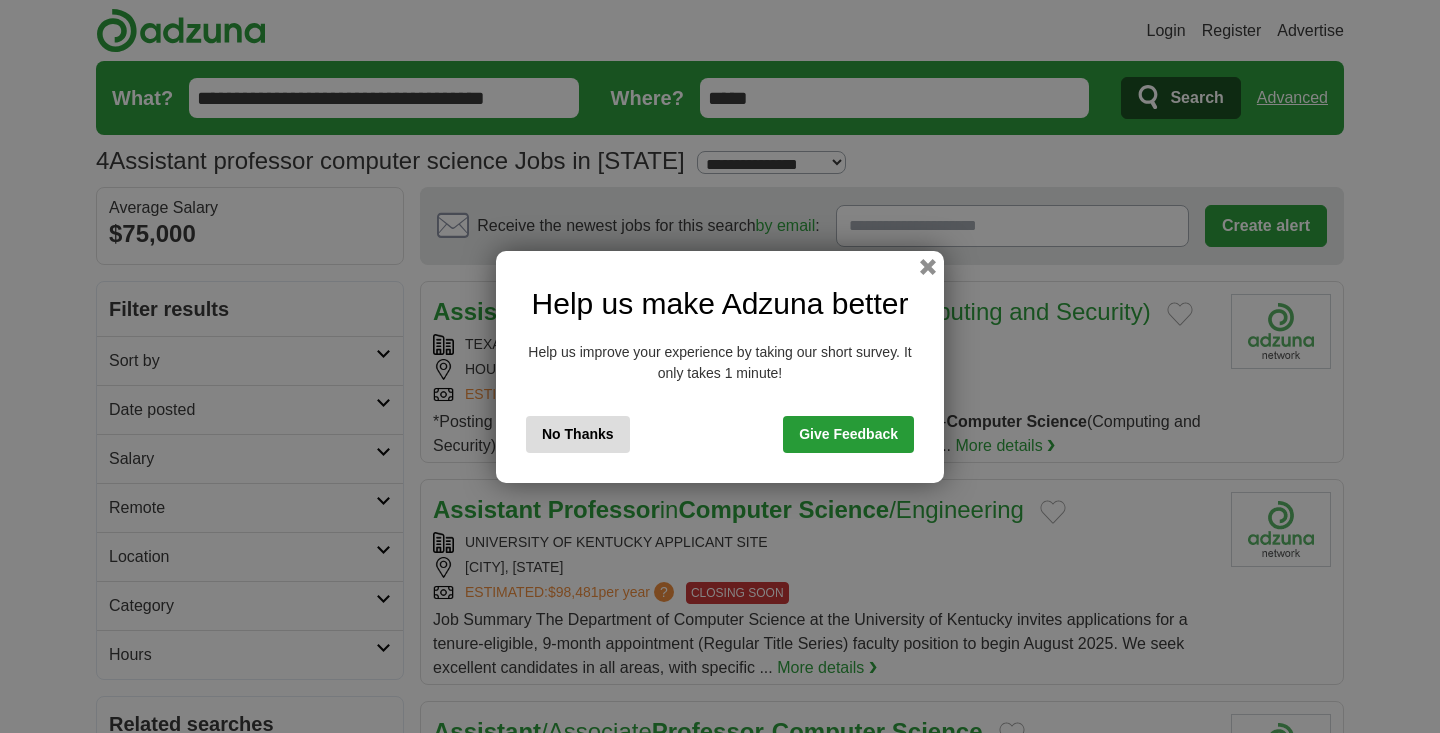 scroll, scrollTop: 0, scrollLeft: 0, axis: both 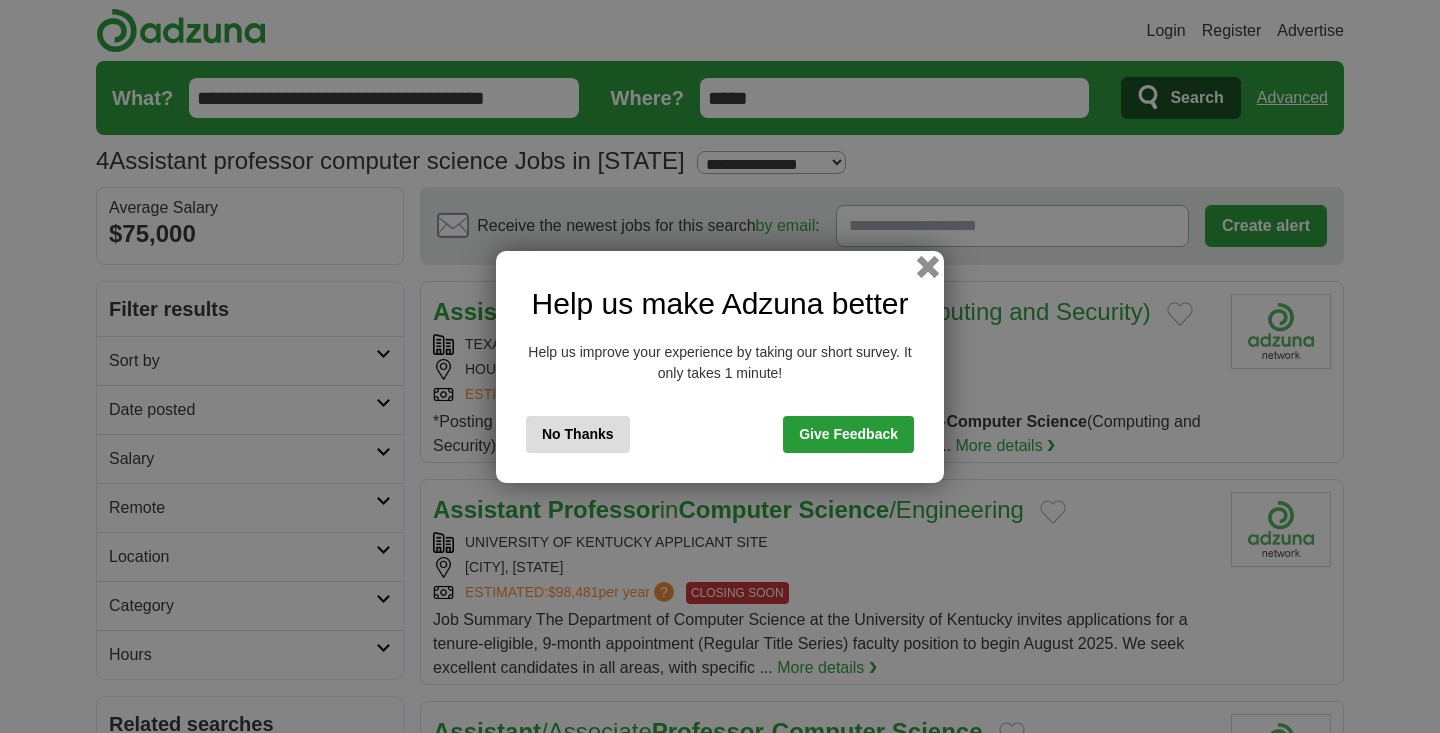 click at bounding box center [928, 266] 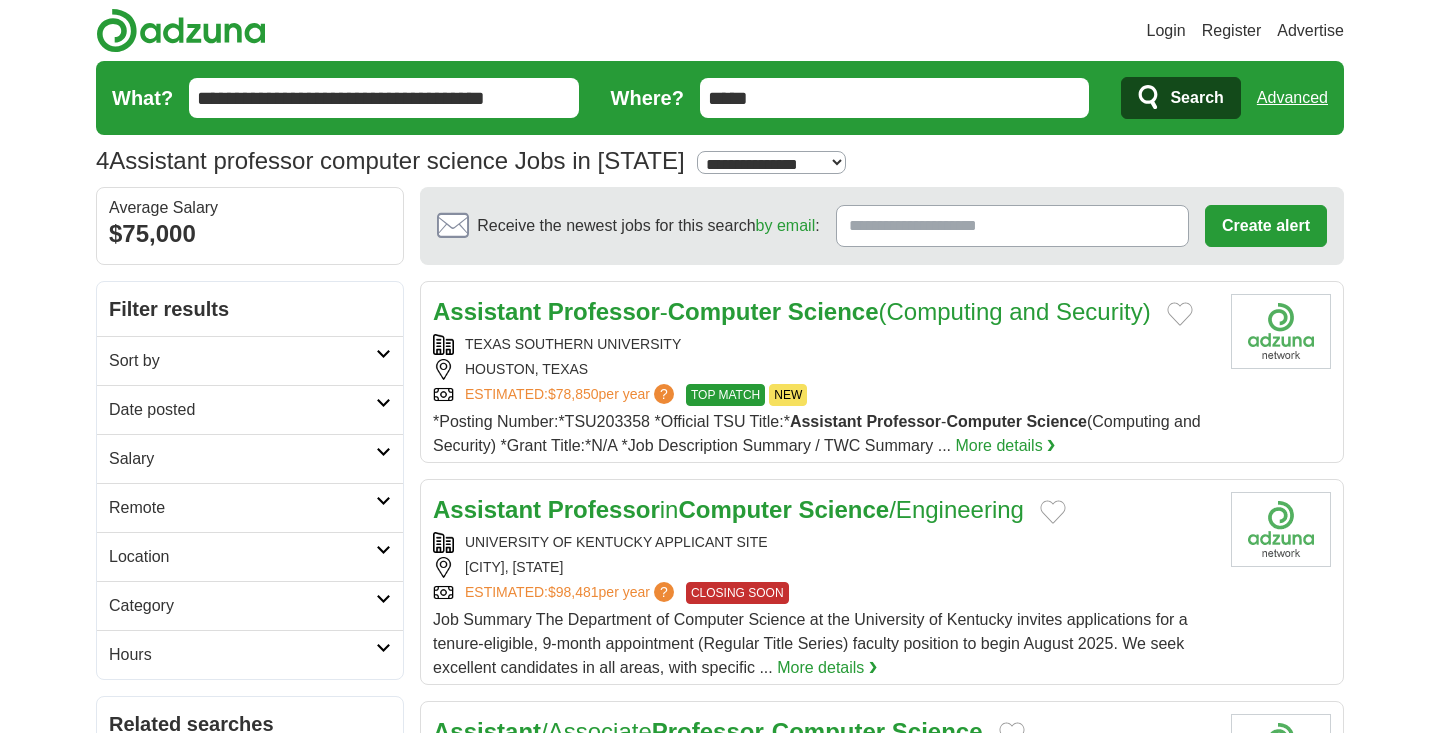 scroll, scrollTop: 0, scrollLeft: 0, axis: both 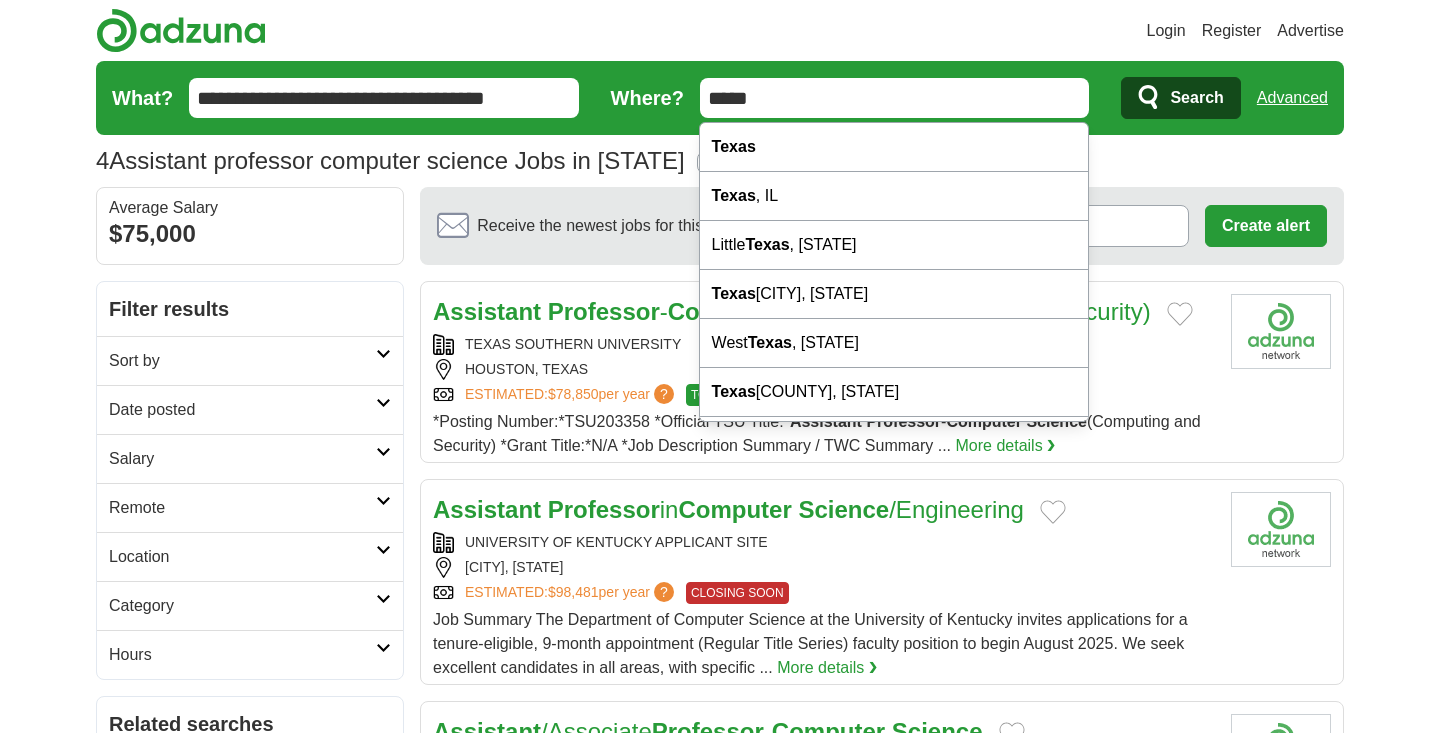 click on "*****" at bounding box center [895, 98] 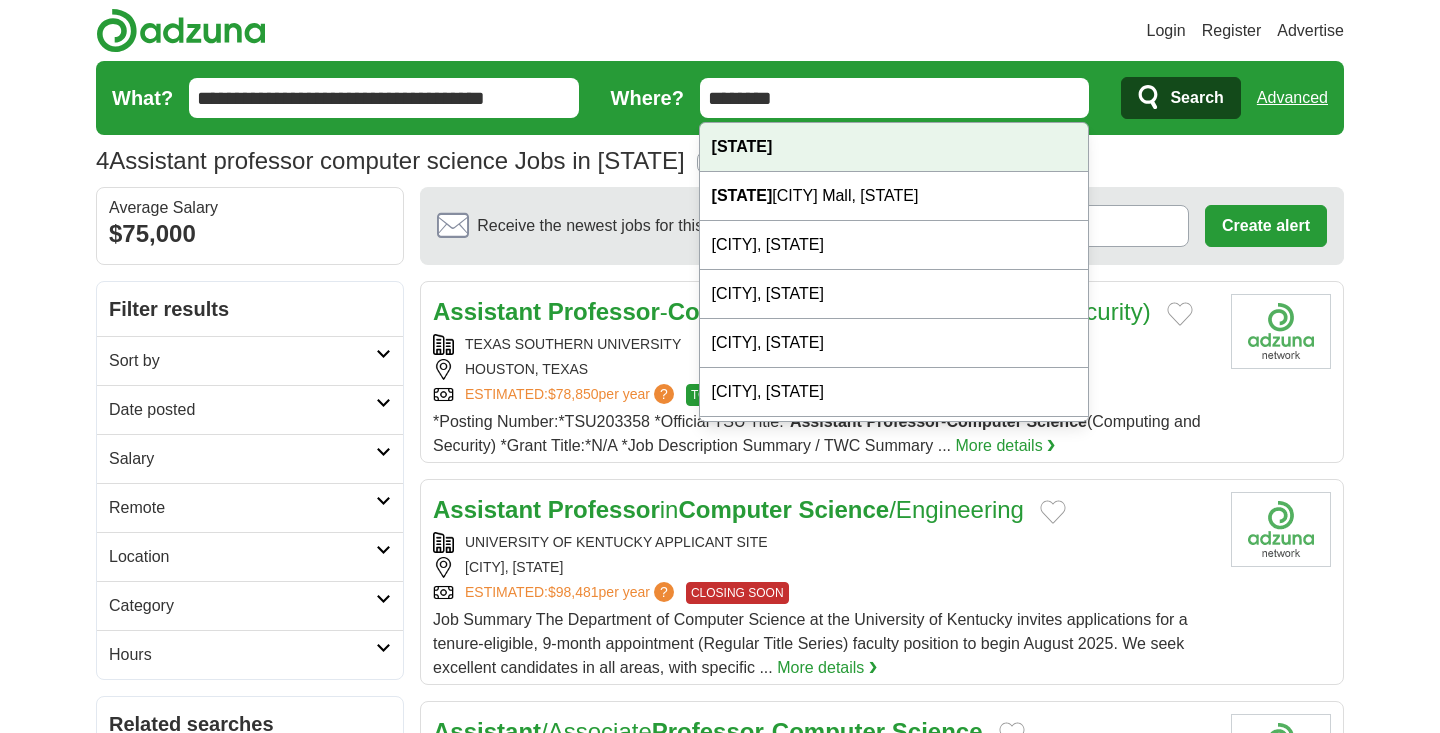 click on "Kentucky" at bounding box center [742, 146] 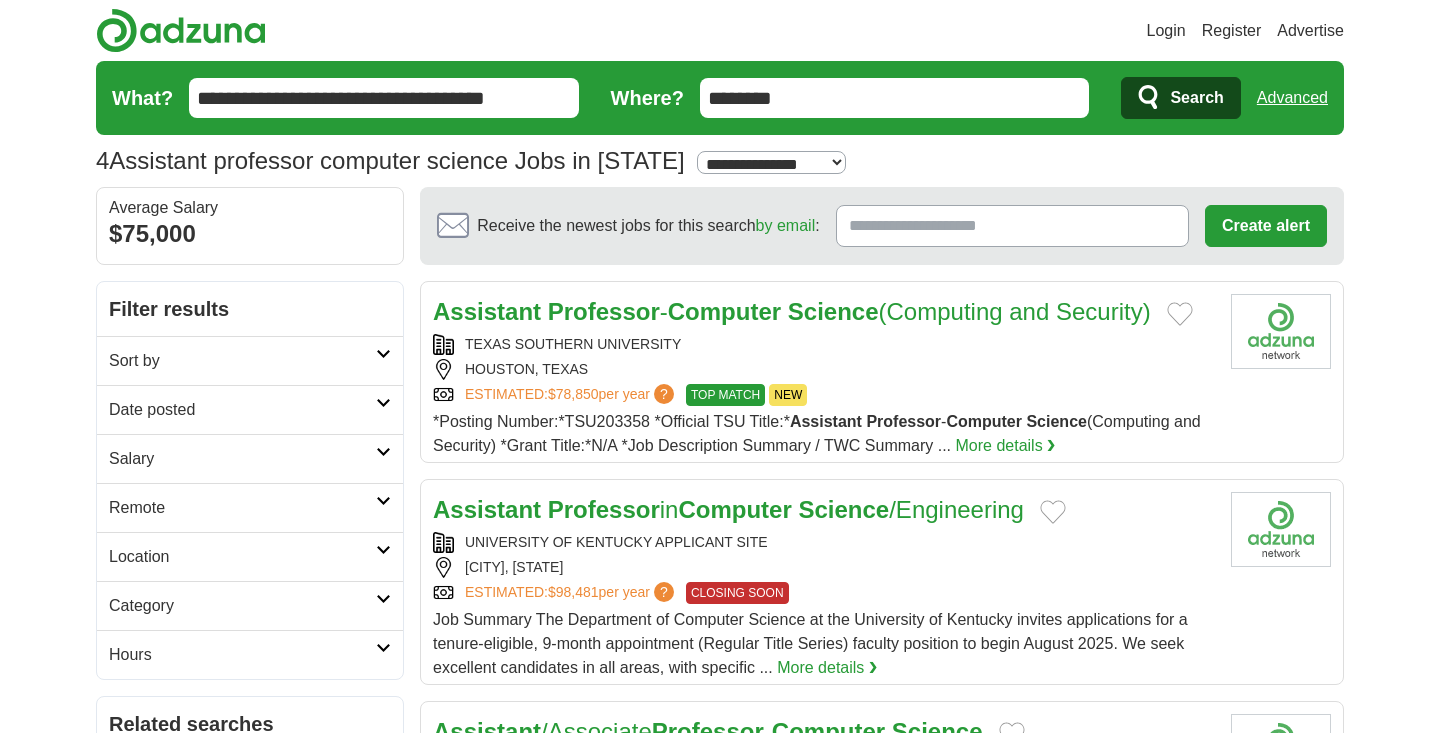 click on "Search" at bounding box center (1196, 98) 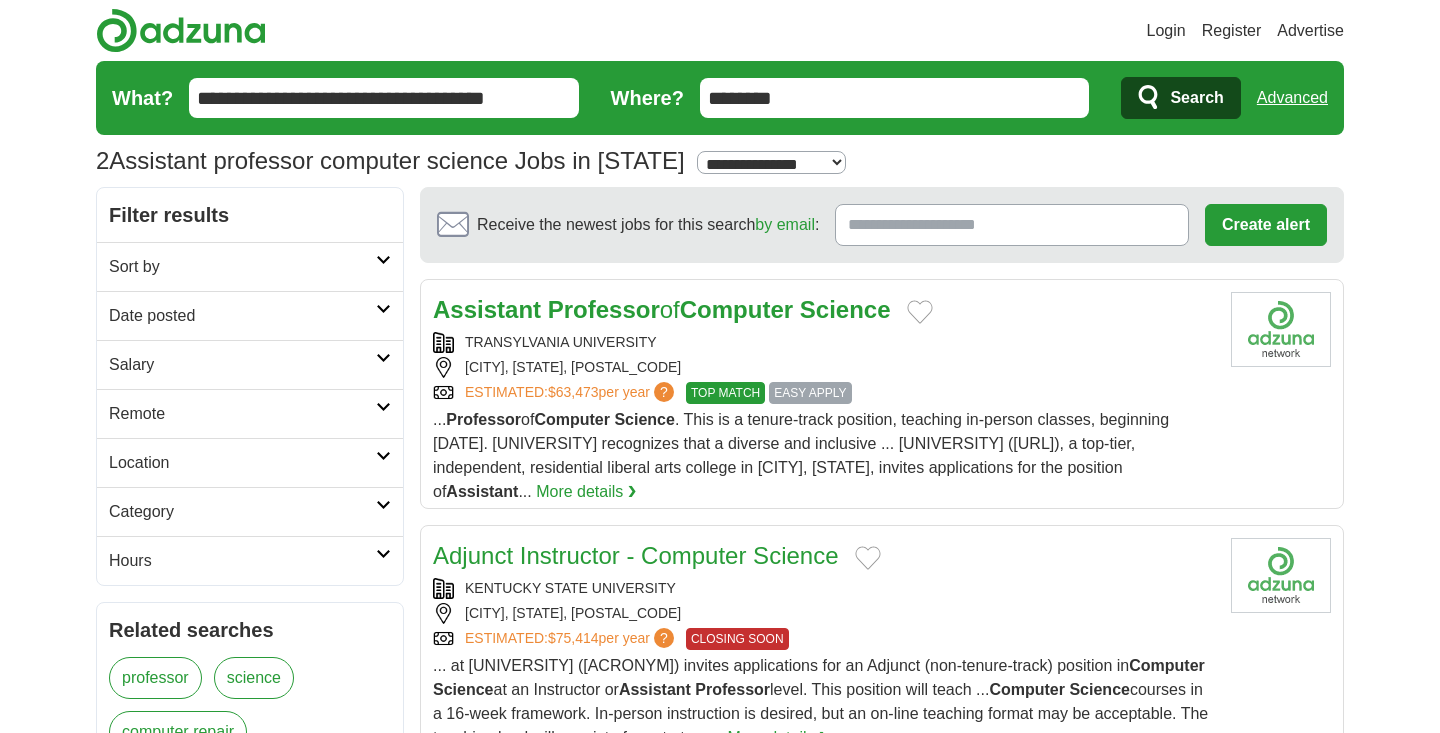 scroll, scrollTop: 0, scrollLeft: 0, axis: both 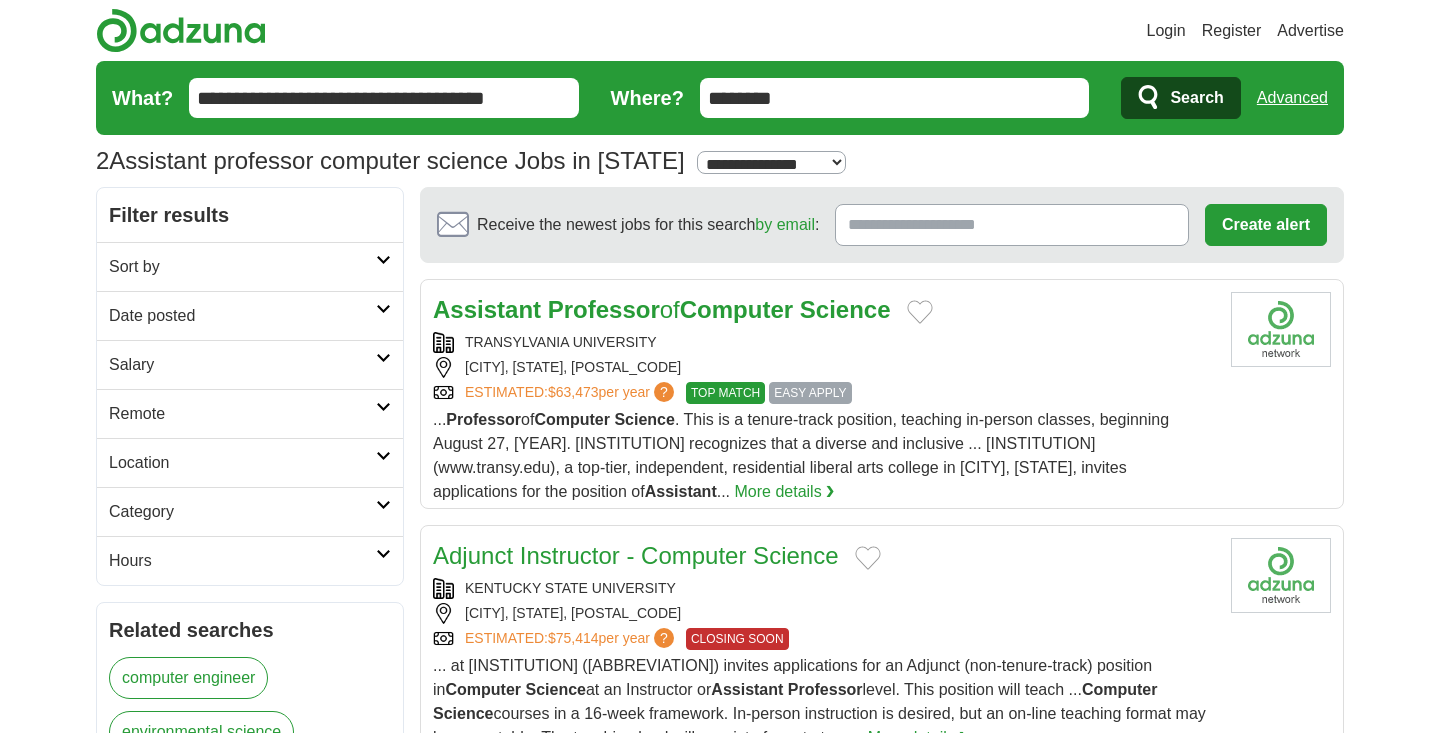 select on "***" 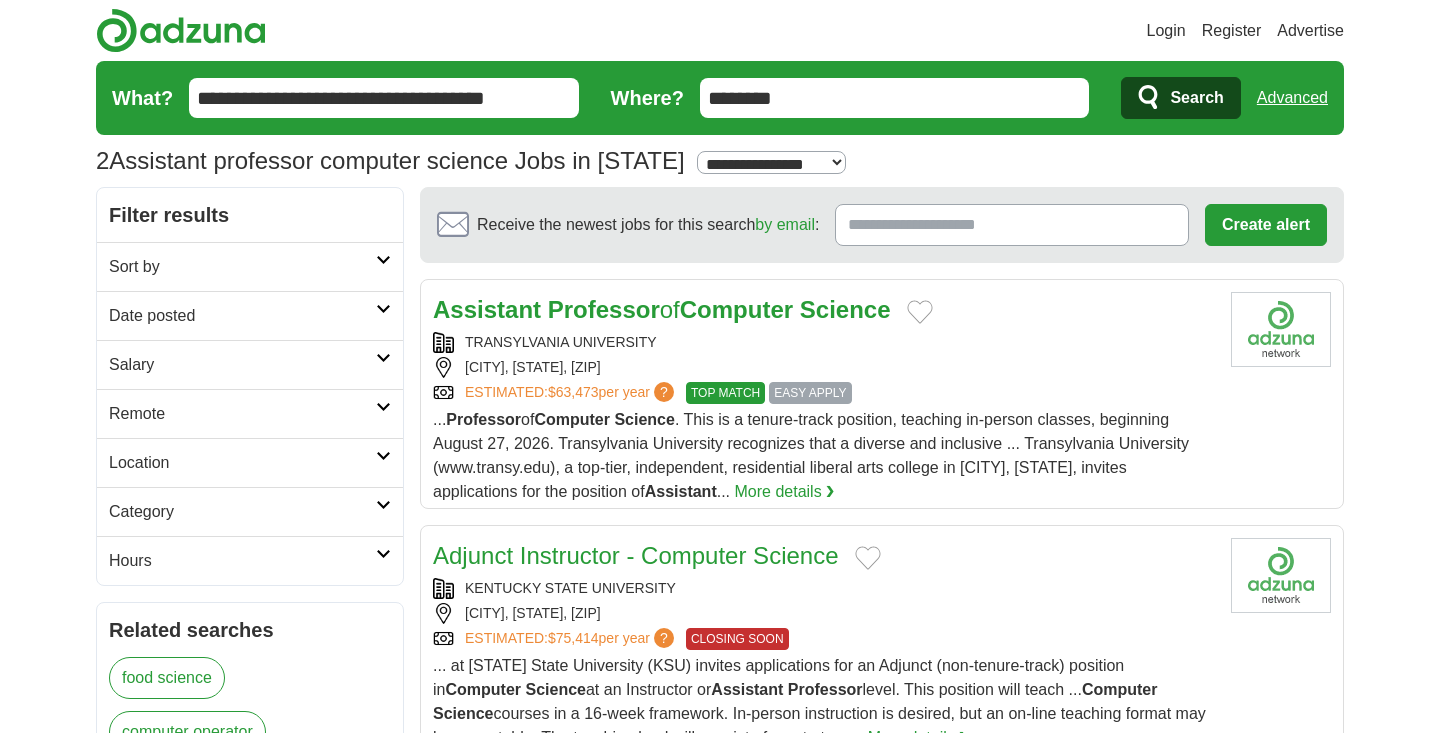 scroll, scrollTop: 0, scrollLeft: 0, axis: both 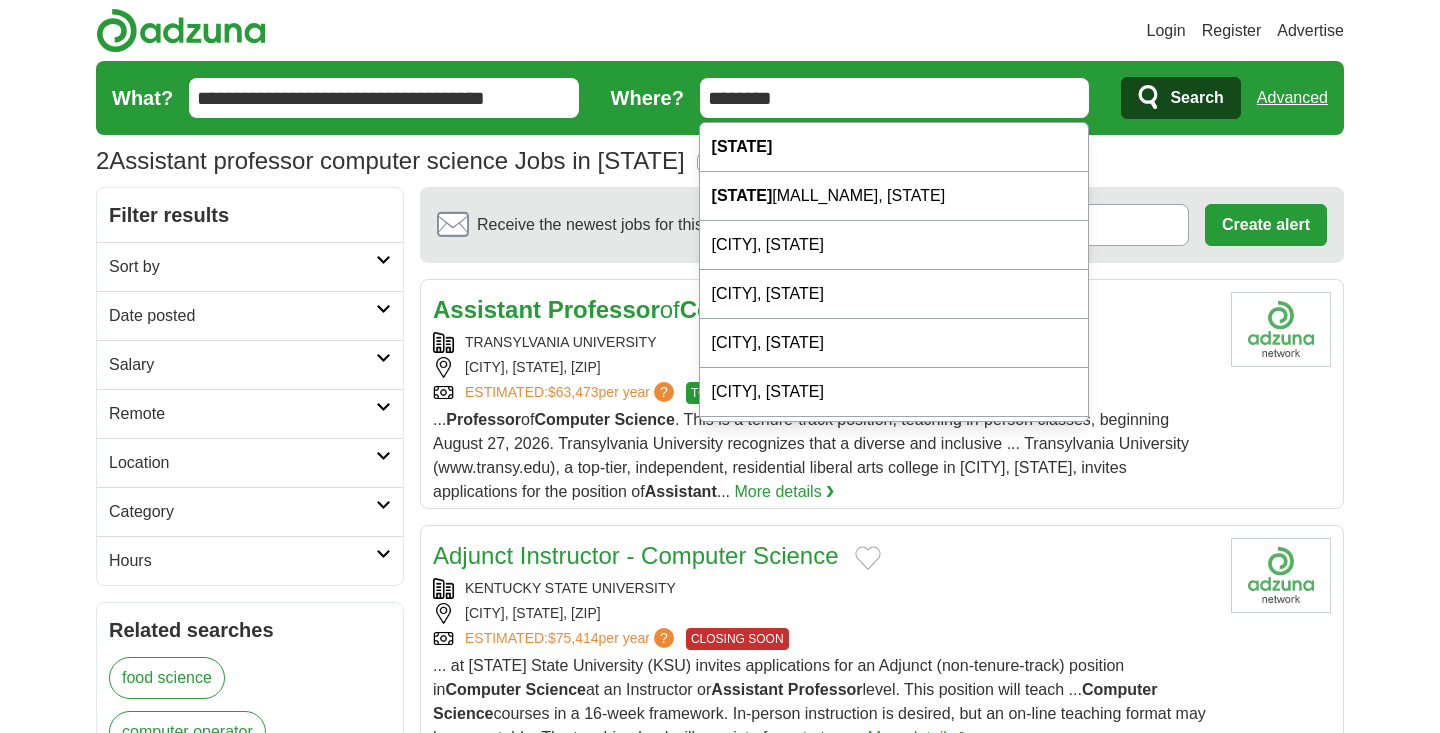 drag, startPoint x: 865, startPoint y: 91, endPoint x: 656, endPoint y: 61, distance: 211.14214 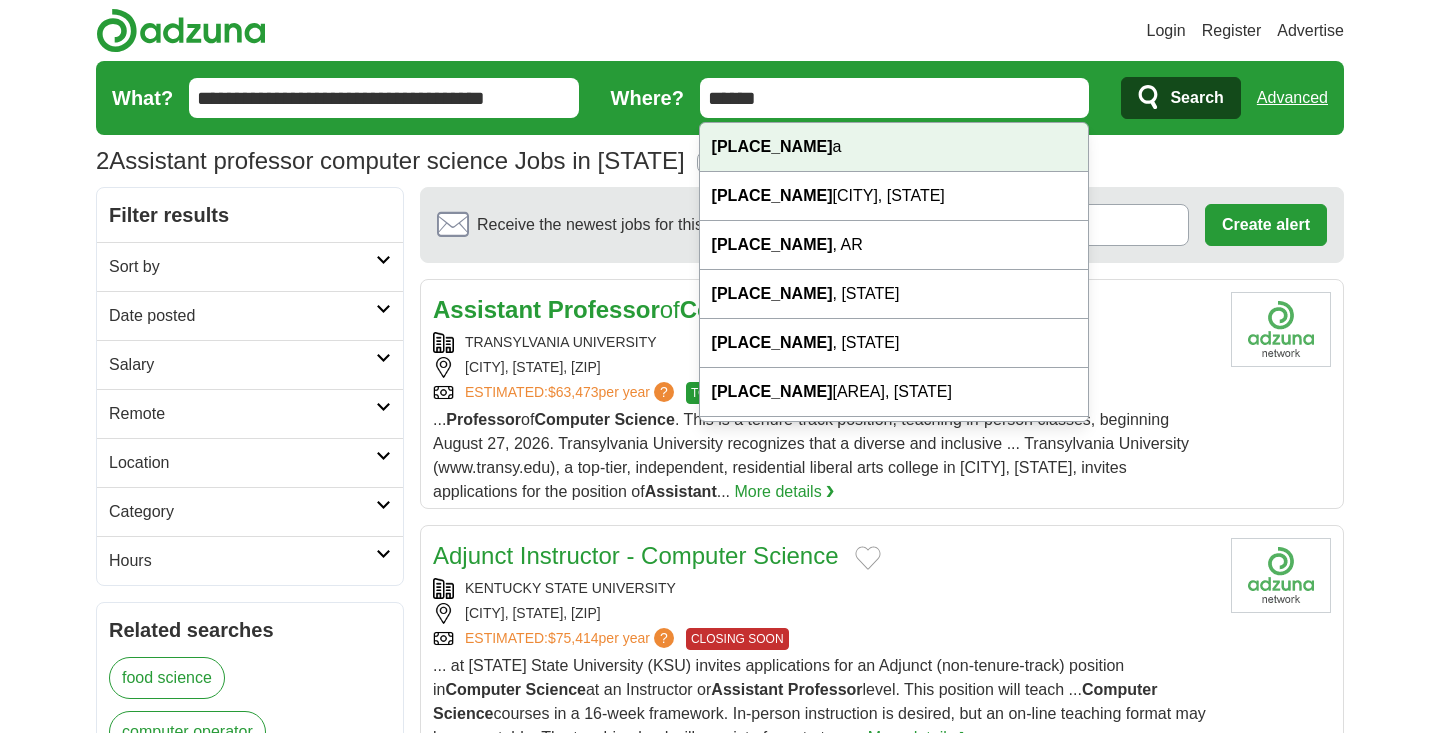 click on "Indian a" at bounding box center (894, 147) 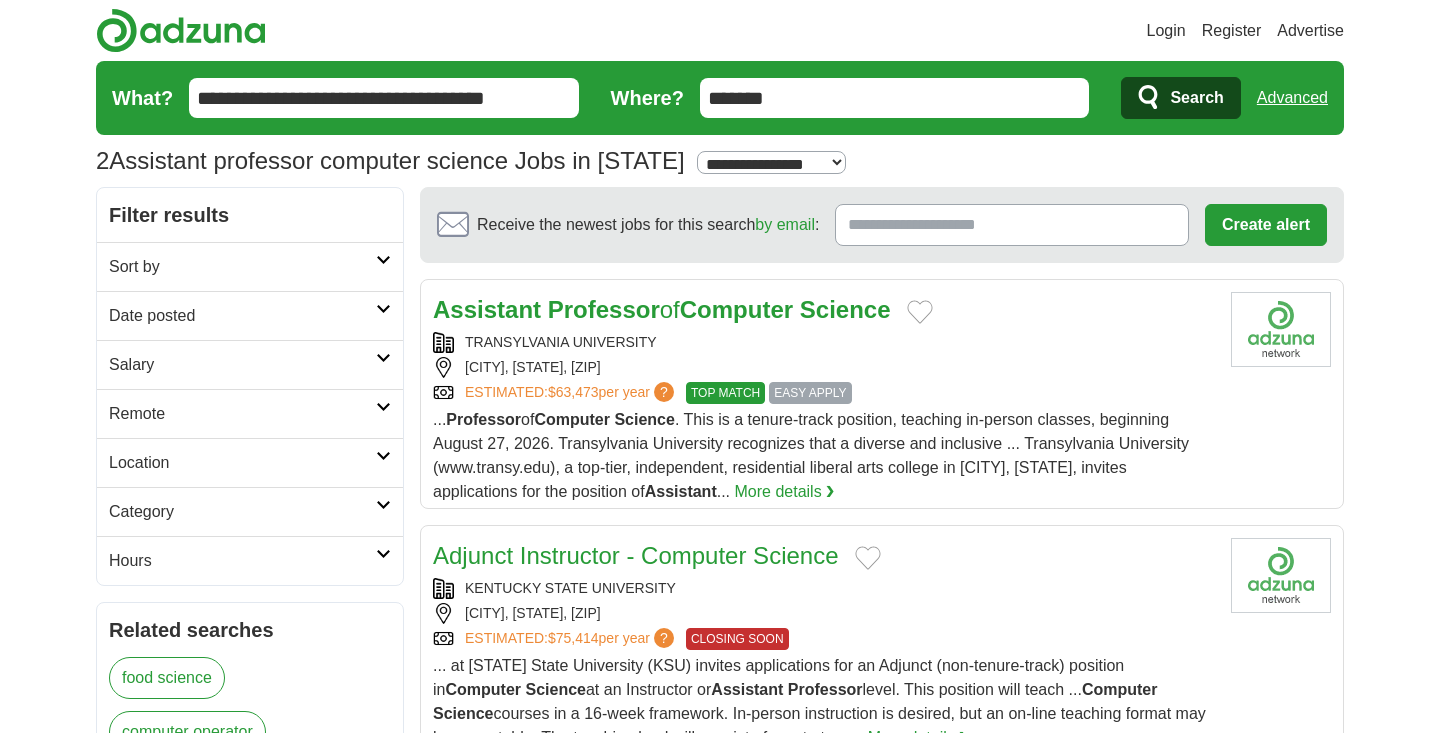 click on "Search" at bounding box center [1196, 98] 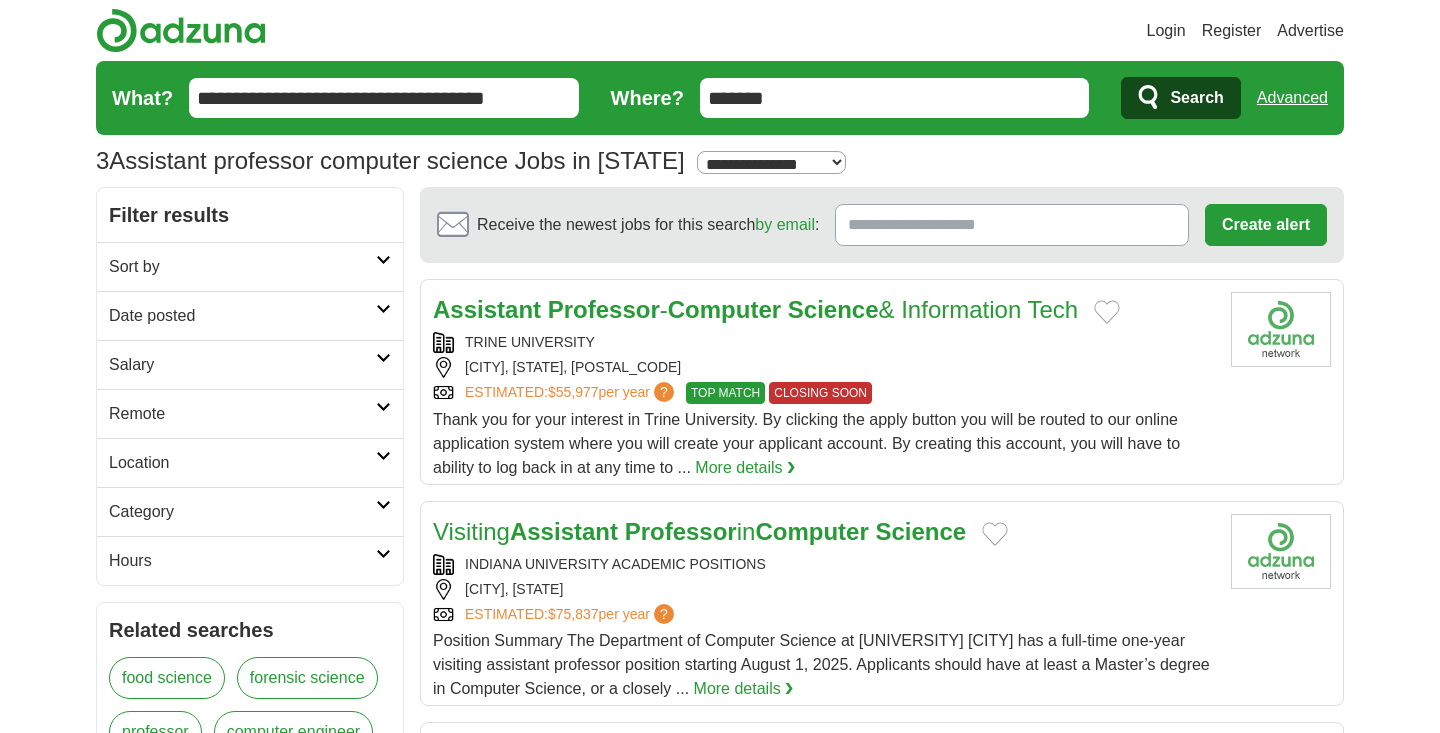 scroll, scrollTop: 0, scrollLeft: 0, axis: both 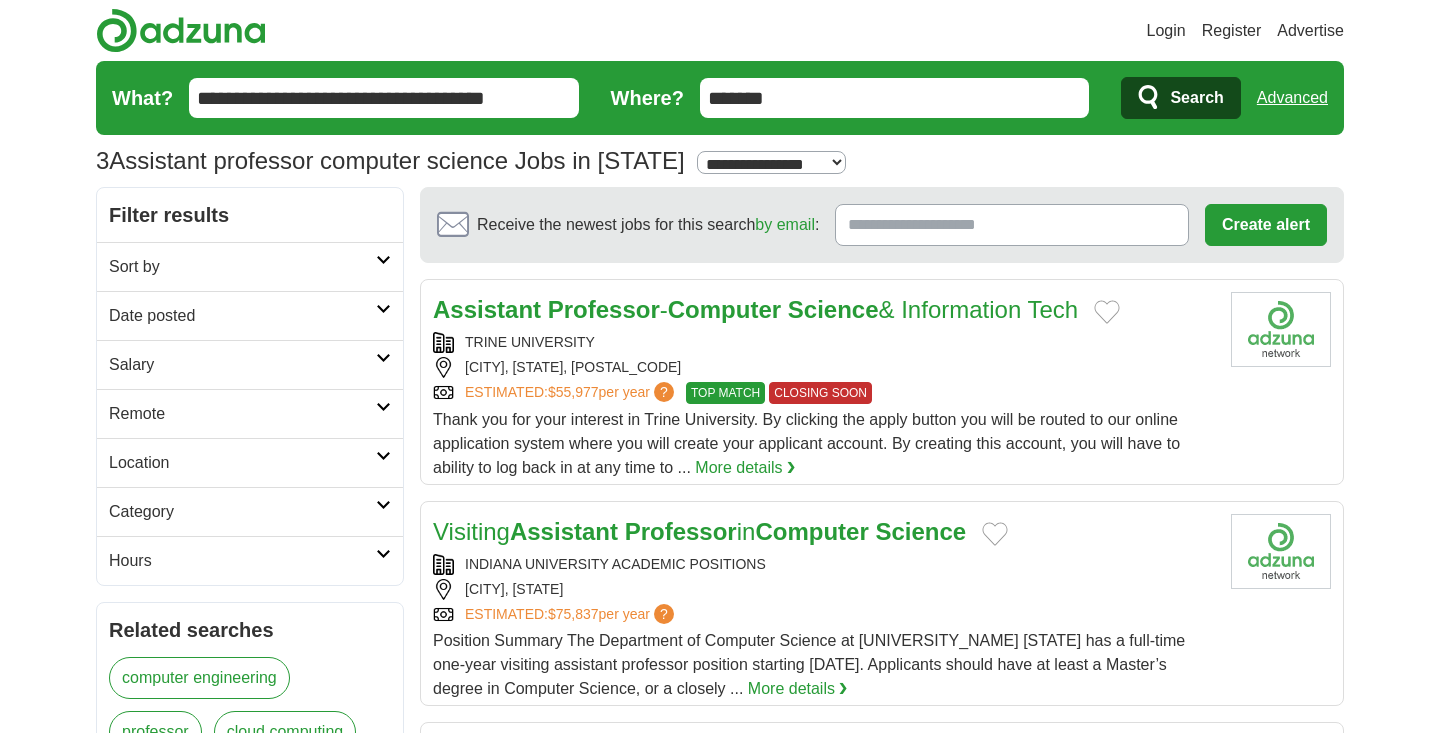 click 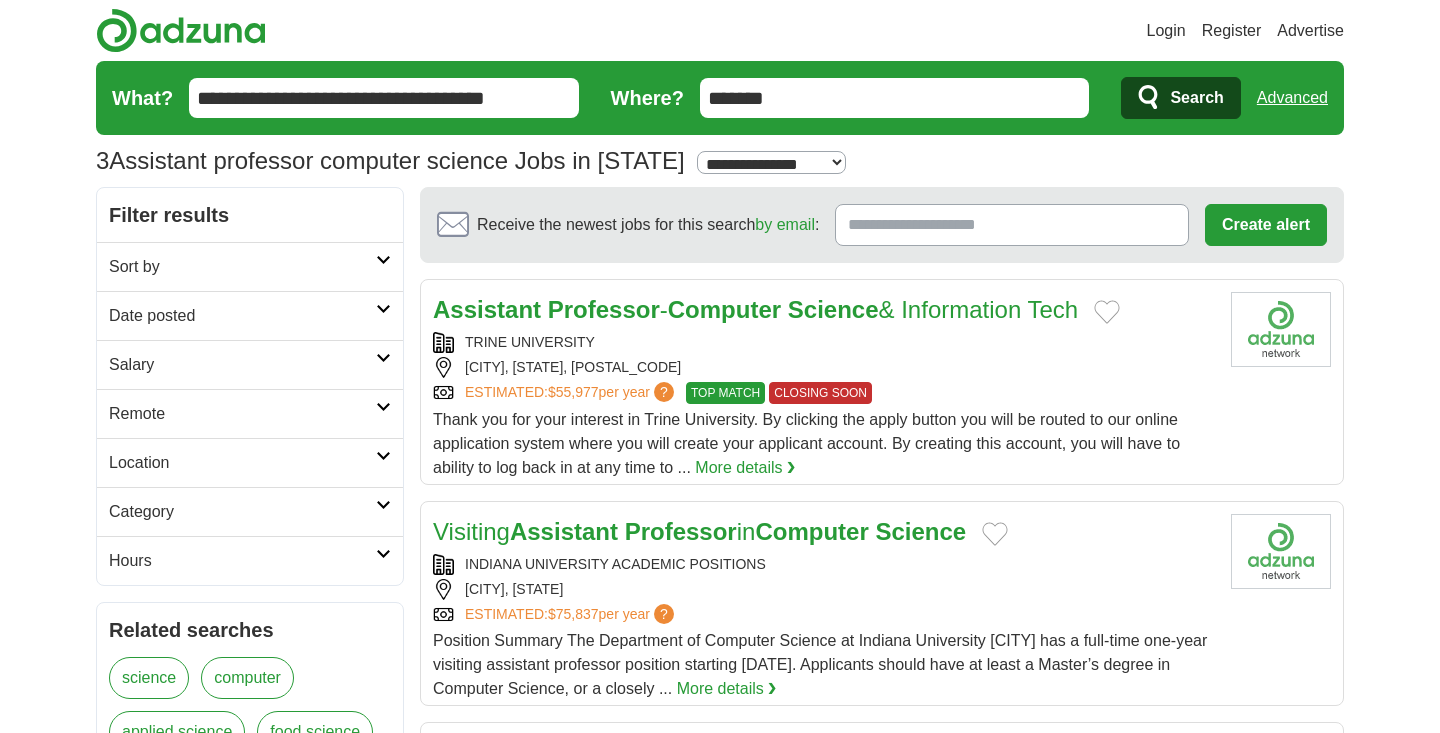 scroll, scrollTop: 0, scrollLeft: 0, axis: both 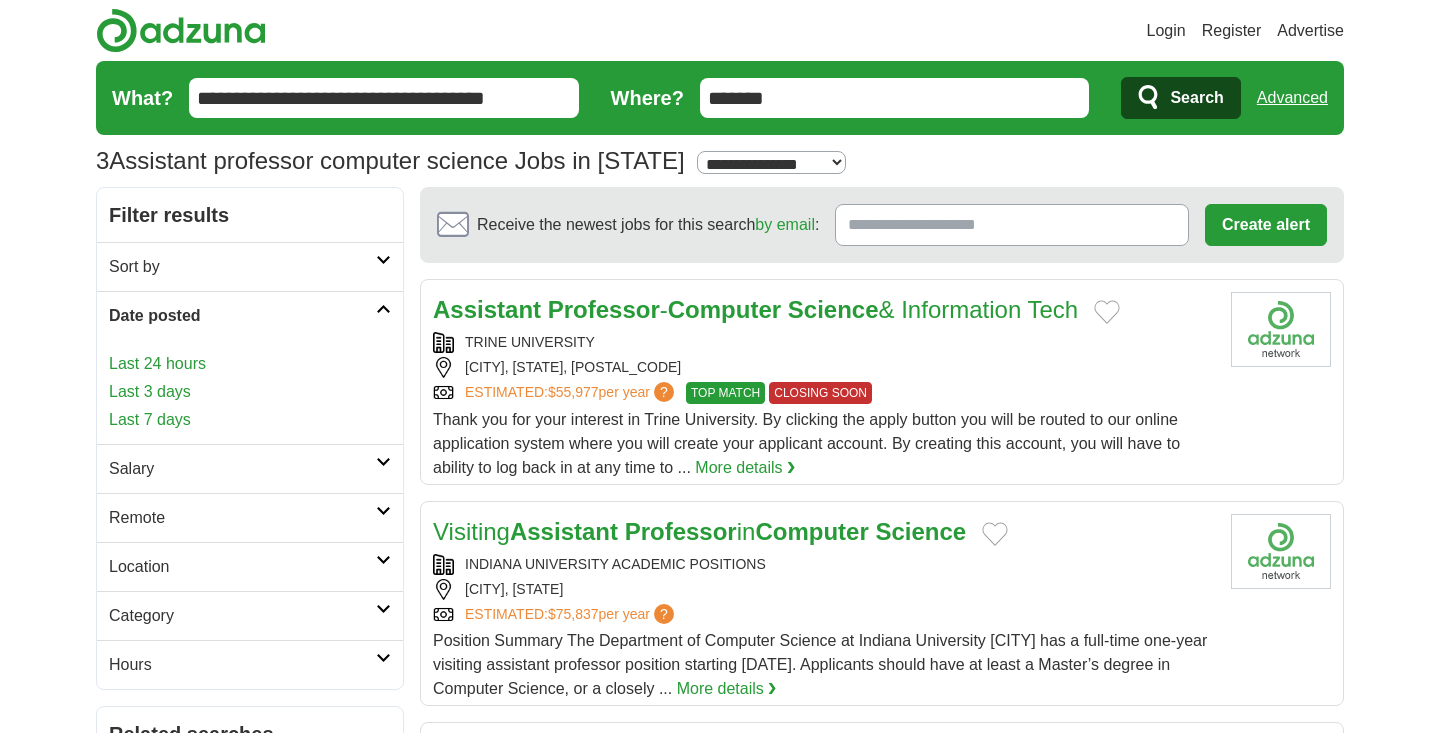 click on "Last 7 days" at bounding box center (250, 420) 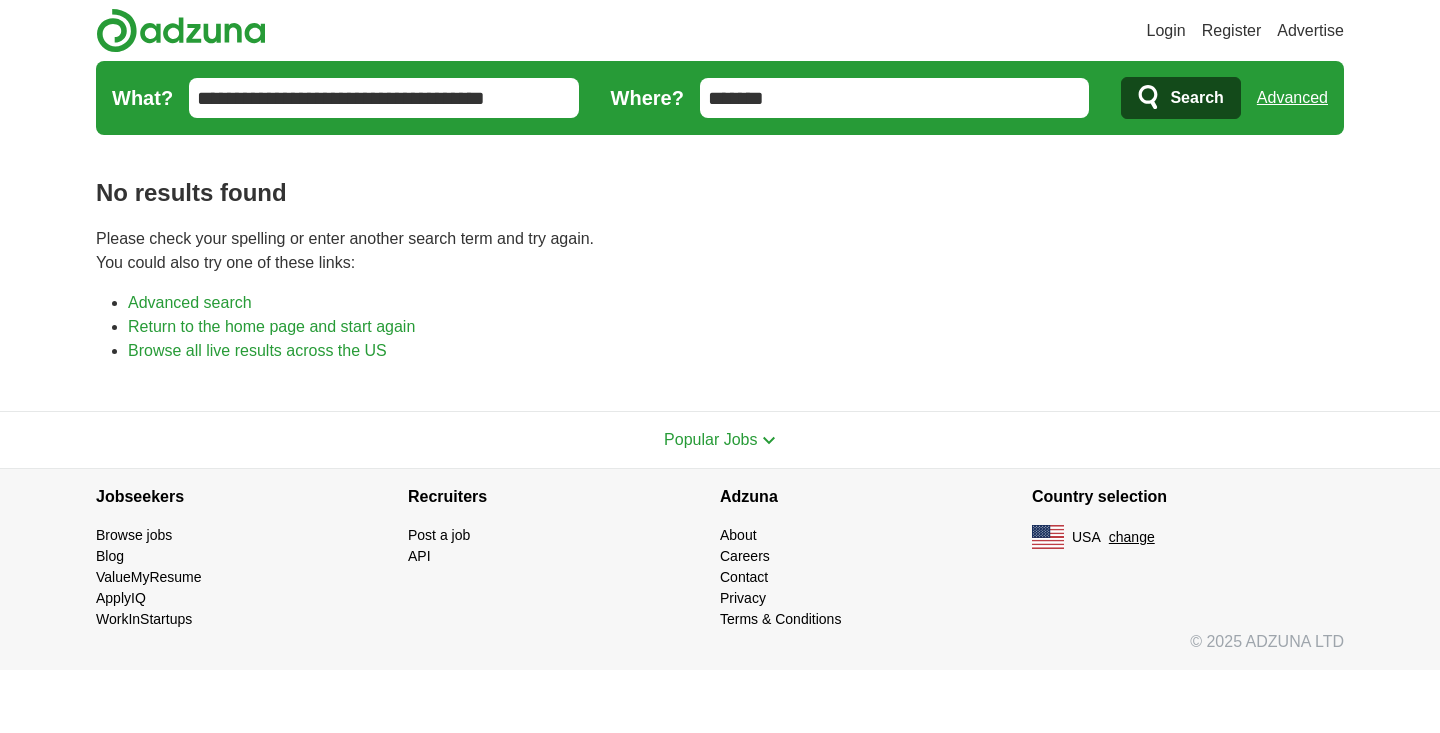 scroll, scrollTop: 0, scrollLeft: 0, axis: both 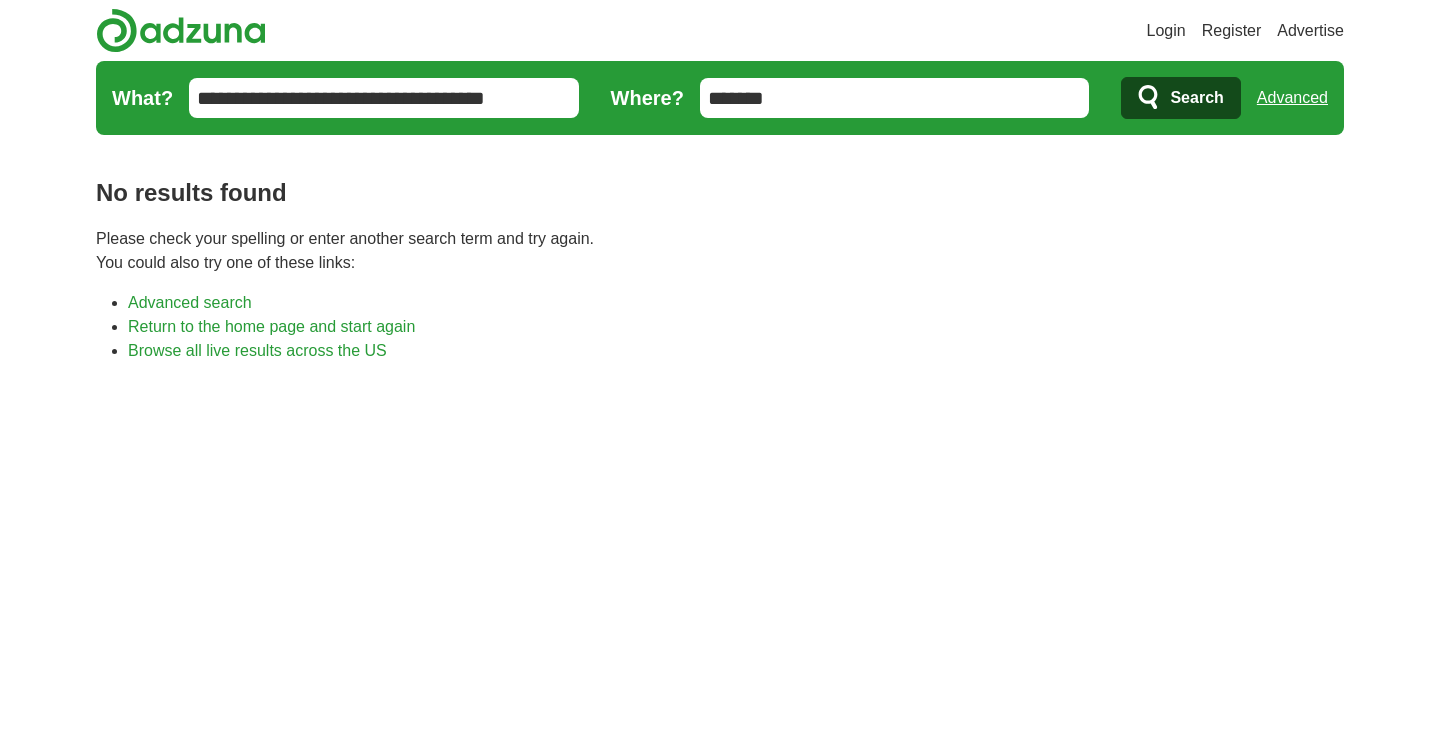 drag, startPoint x: 799, startPoint y: 102, endPoint x: 626, endPoint y: 94, distance: 173.18488 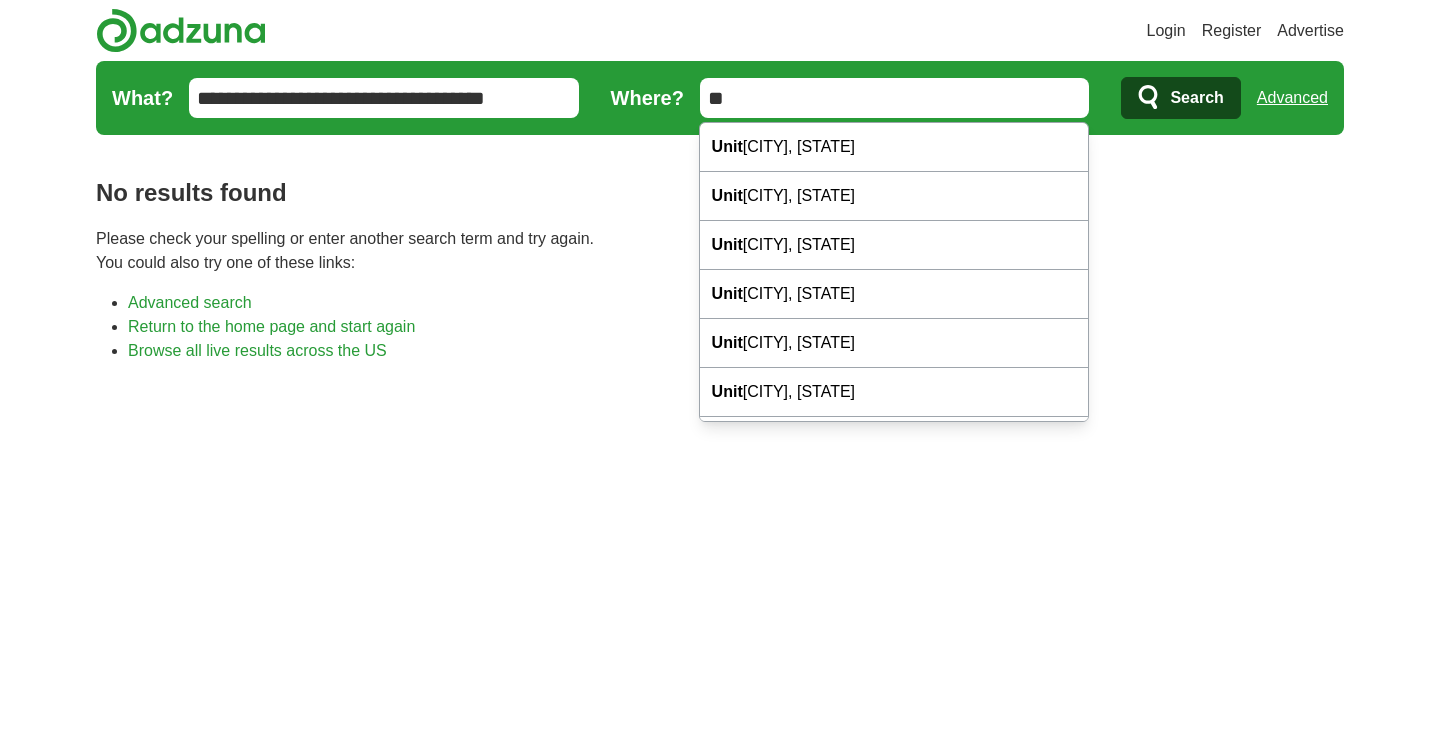 type on "*" 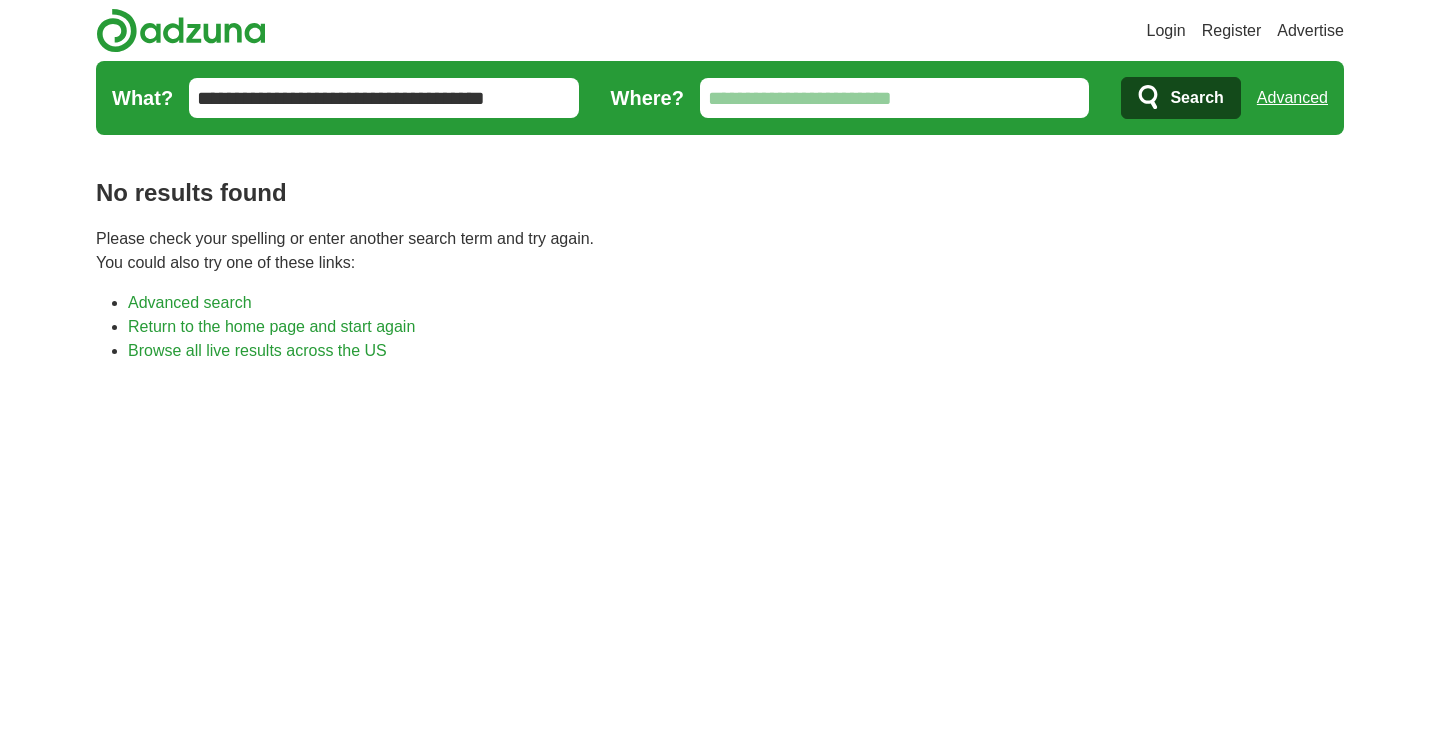 type 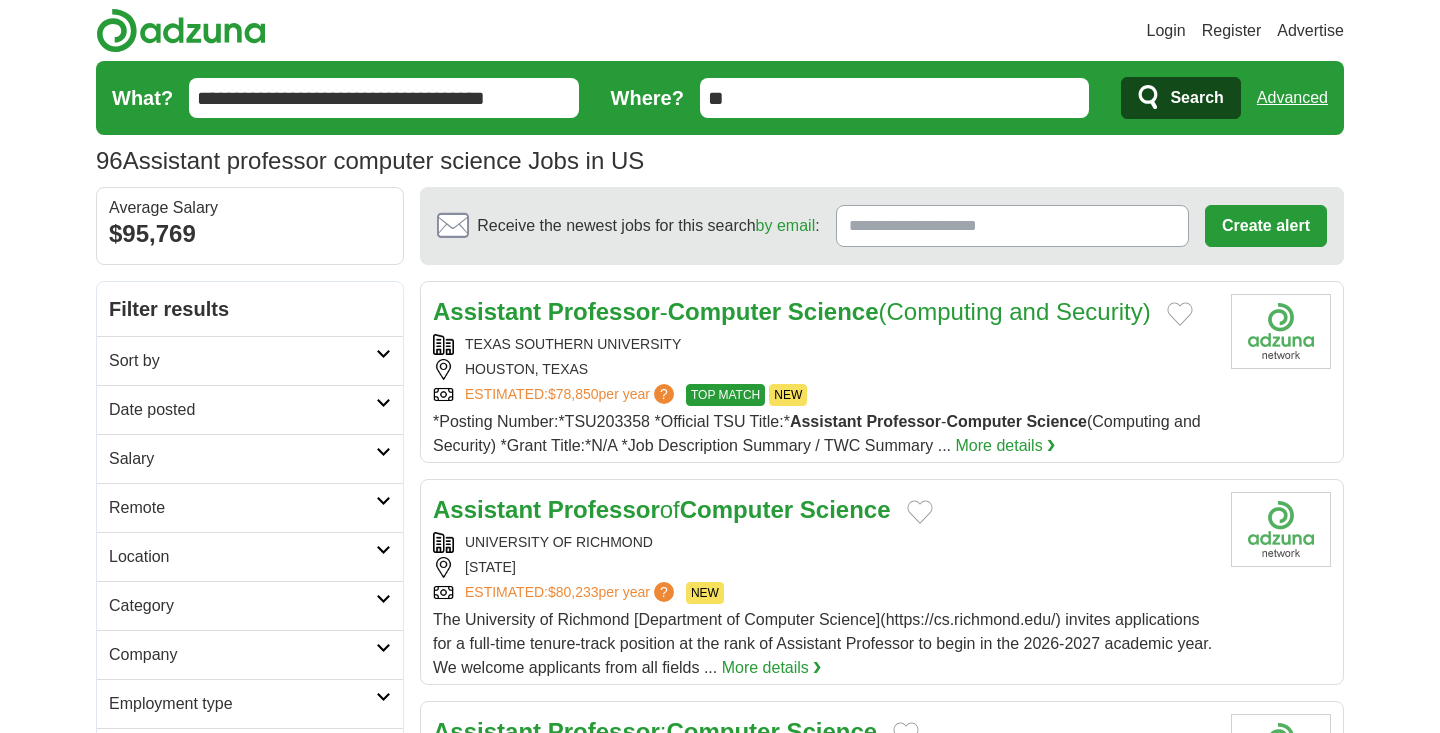 scroll, scrollTop: 0, scrollLeft: 0, axis: both 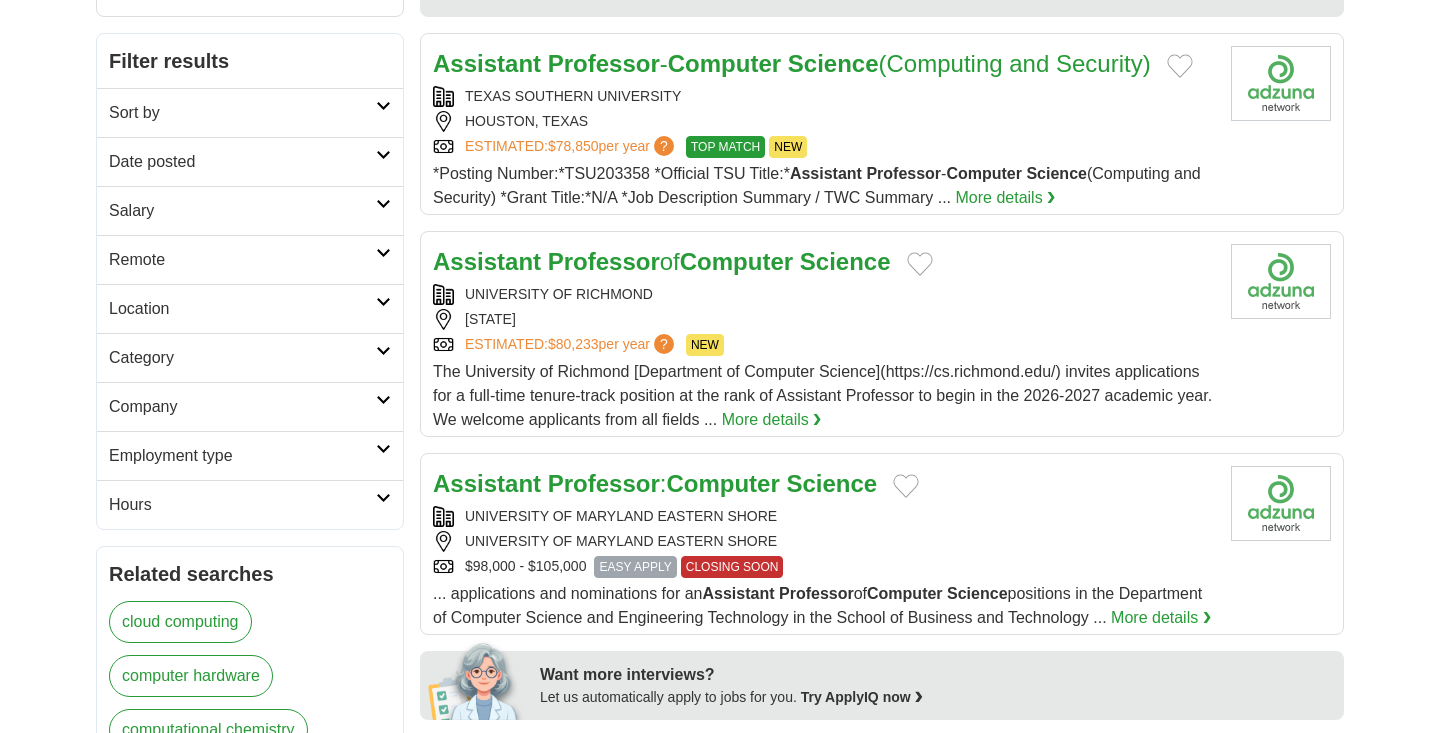 click on "Sort by" at bounding box center (242, 113) 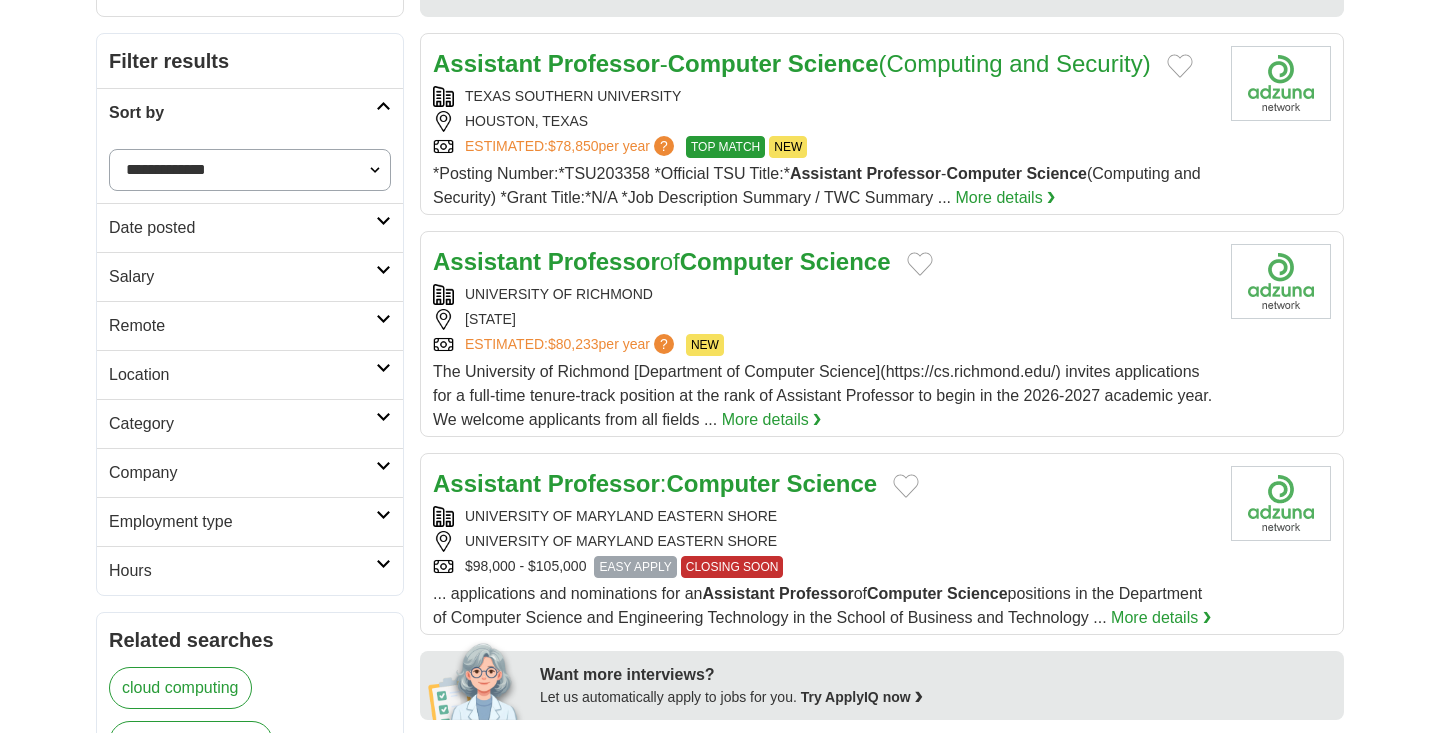 select on "**********" 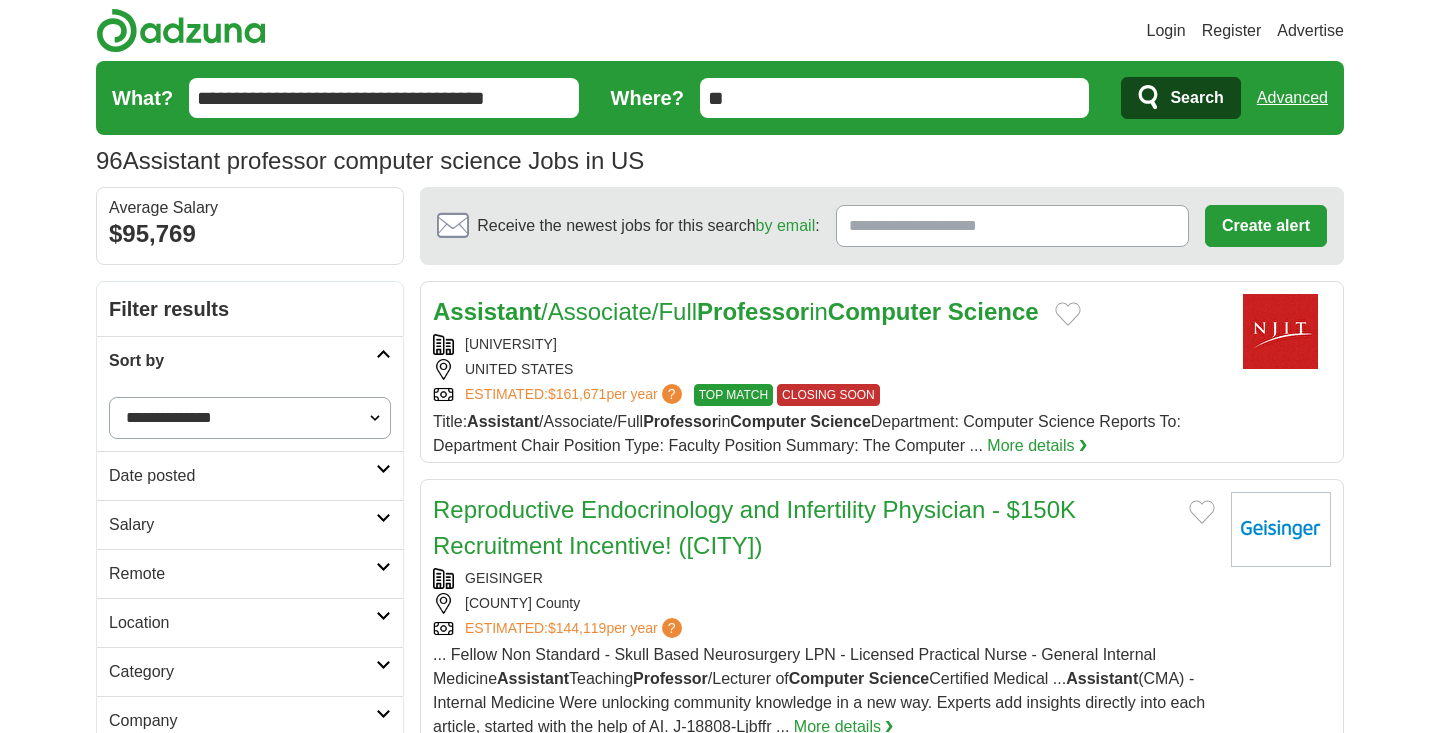 scroll, scrollTop: 0, scrollLeft: 0, axis: both 